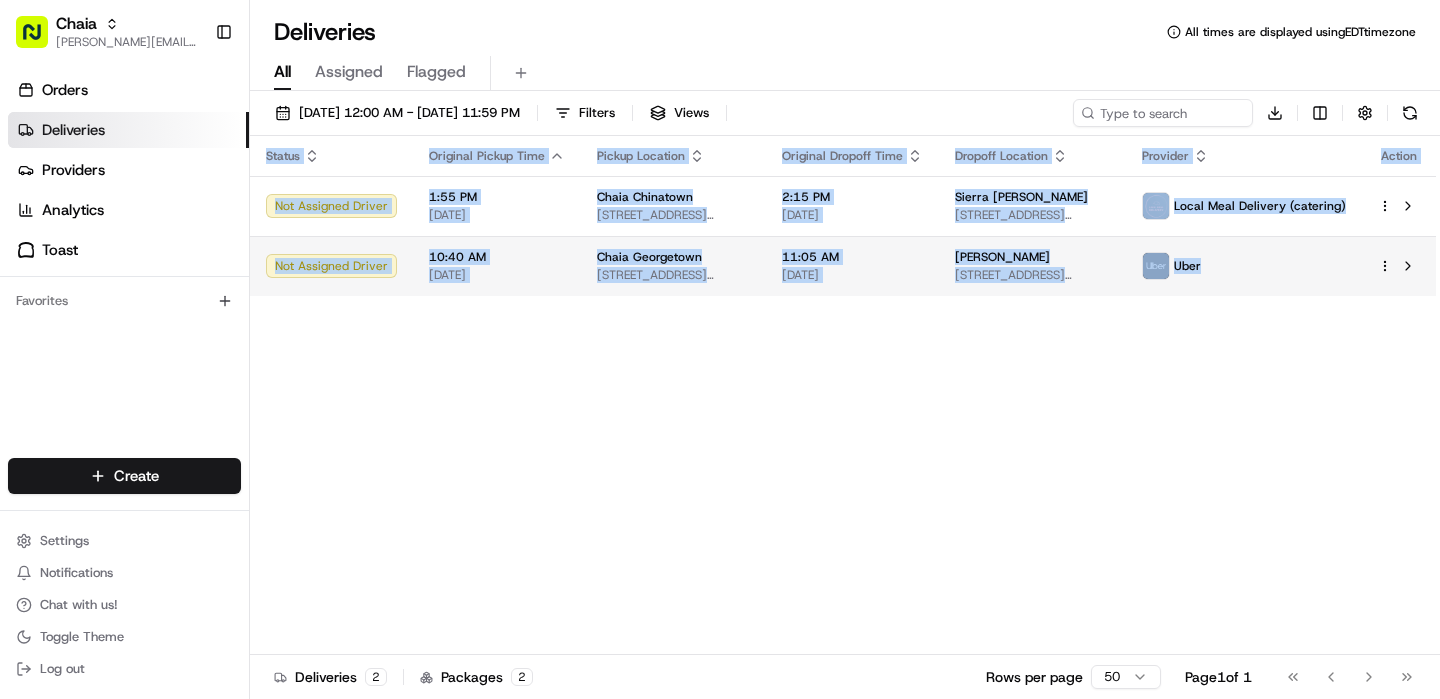 scroll, scrollTop: 0, scrollLeft: 0, axis: both 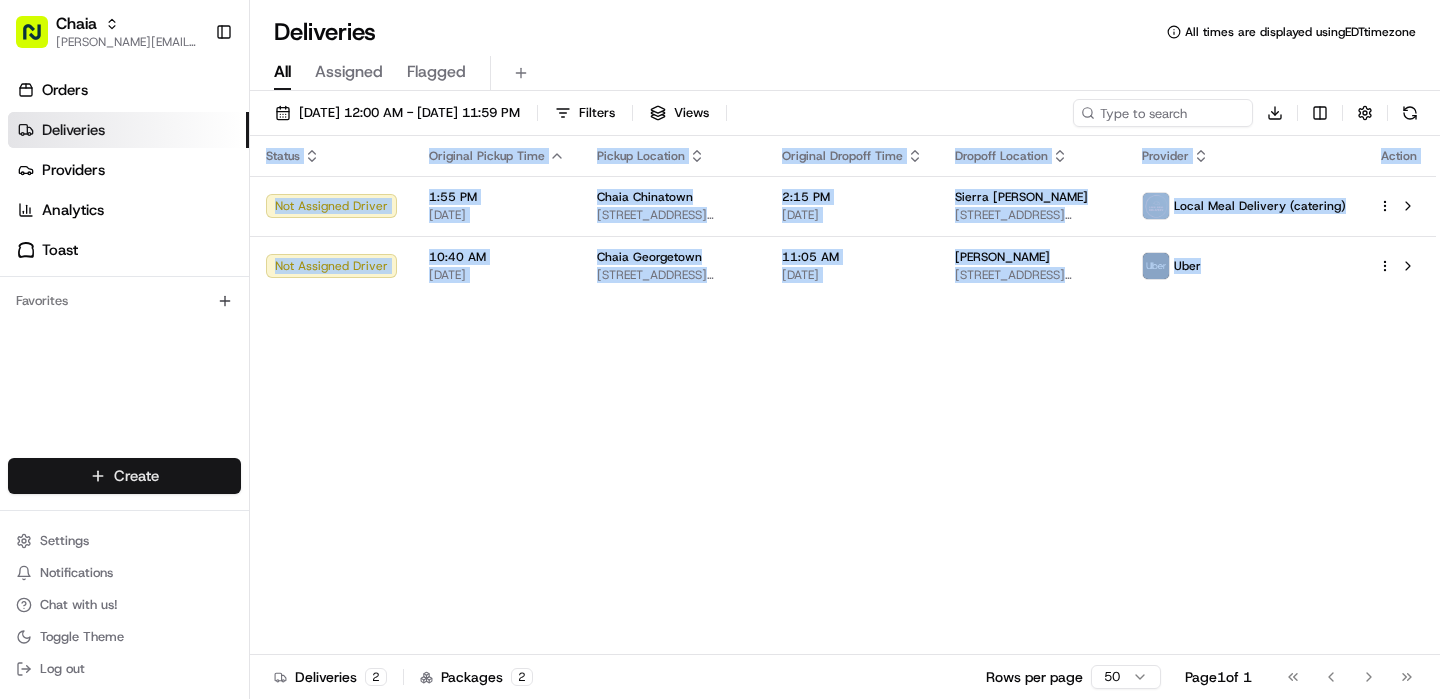 click on "Chaia [EMAIL_ADDRESS][DOMAIN_NAME] Toggle Sidebar Orders Deliveries Providers Analytics Toast Favorites Main Menu Members & Organization Organization Users Roles Preferences Customization Tracking Orchestration Automations Dispatch Strategy Locations Pickup Locations Dropoff Locations Billing Billing Refund Requests Integrations Notification Triggers Webhooks API Keys Request Logs Create Settings Notifications Chat with us! Toggle Theme Log out Deliveries All times are displayed using  EDT  timezone All Assigned Flagged [DATE] 12:00 AM - [DATE] 11:59 PM Filters Views Download Status Original Pickup Time Pickup Location Original Dropoff Time Dropoff Location Provider Action Not Assigned Driver 1:55 PM [DATE] [GEOGRAPHIC_DATA] [GEOGRAPHIC_DATA] [STREET_ADDRESS][US_STATE] 2:15 PM [DATE] Sierra [PERSON_NAME] [STREET_ADDRESS][US_STATE] Local Meal Delivery (catering) Not Assigned Driver 10:40 AM [DATE][GEOGRAPHIC_DATA][STREET_ADDRESS][US_STATE][GEOGRAPHIC_DATA] 11:05 AM [DATE] 2 2" at bounding box center [720, 349] 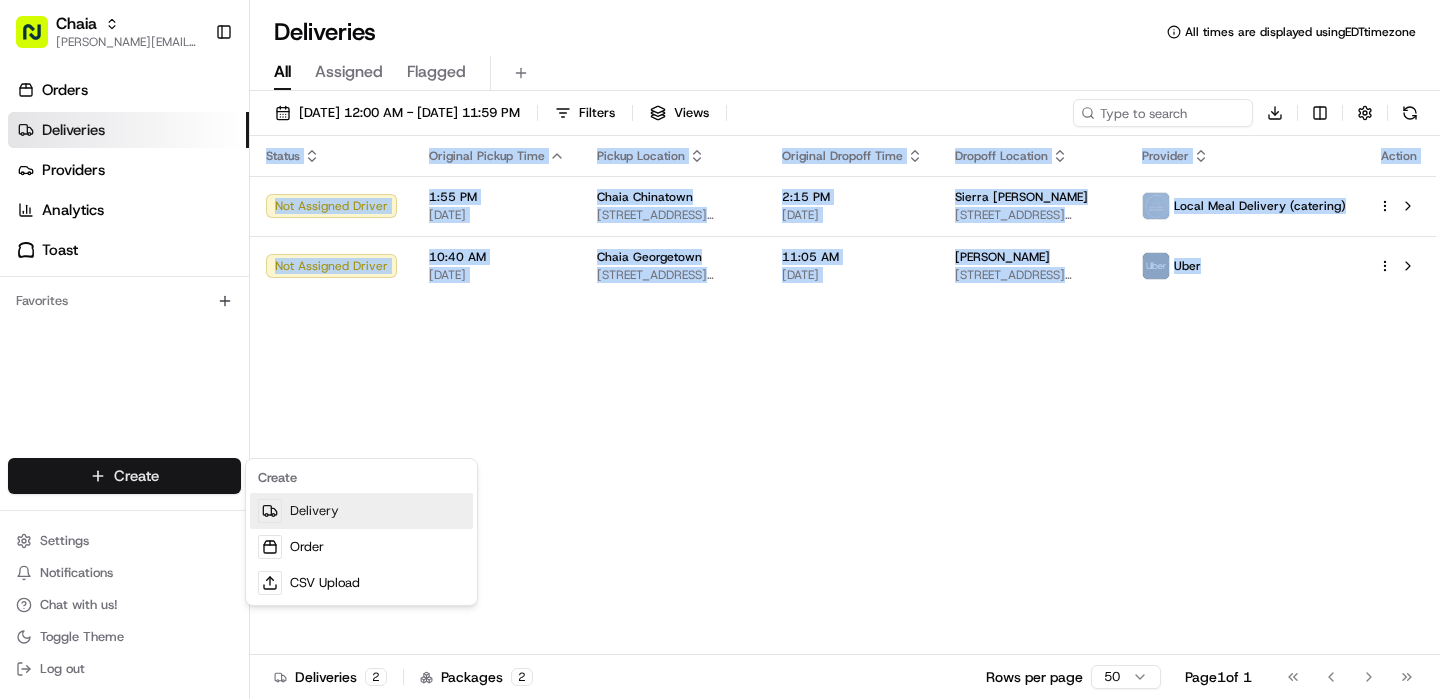 click on "Delivery" at bounding box center [361, 511] 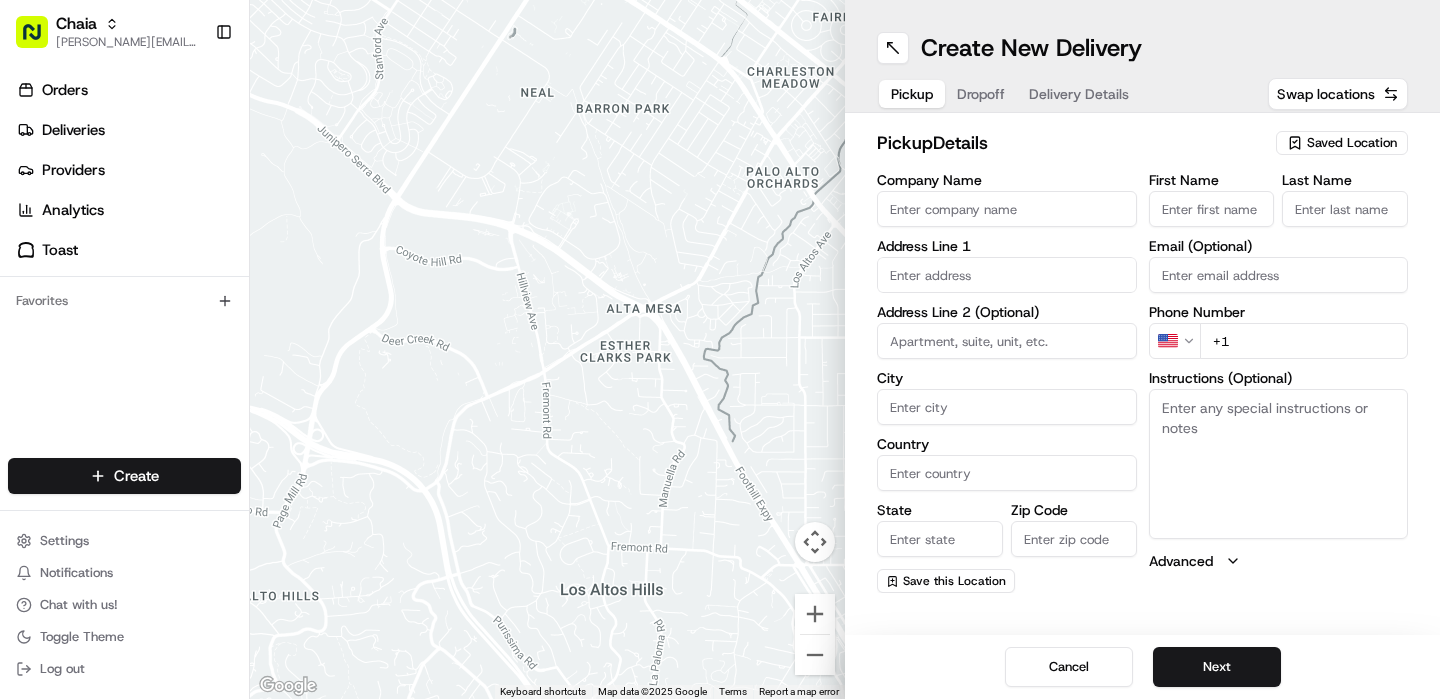 click on "Company Name" at bounding box center [1007, 209] 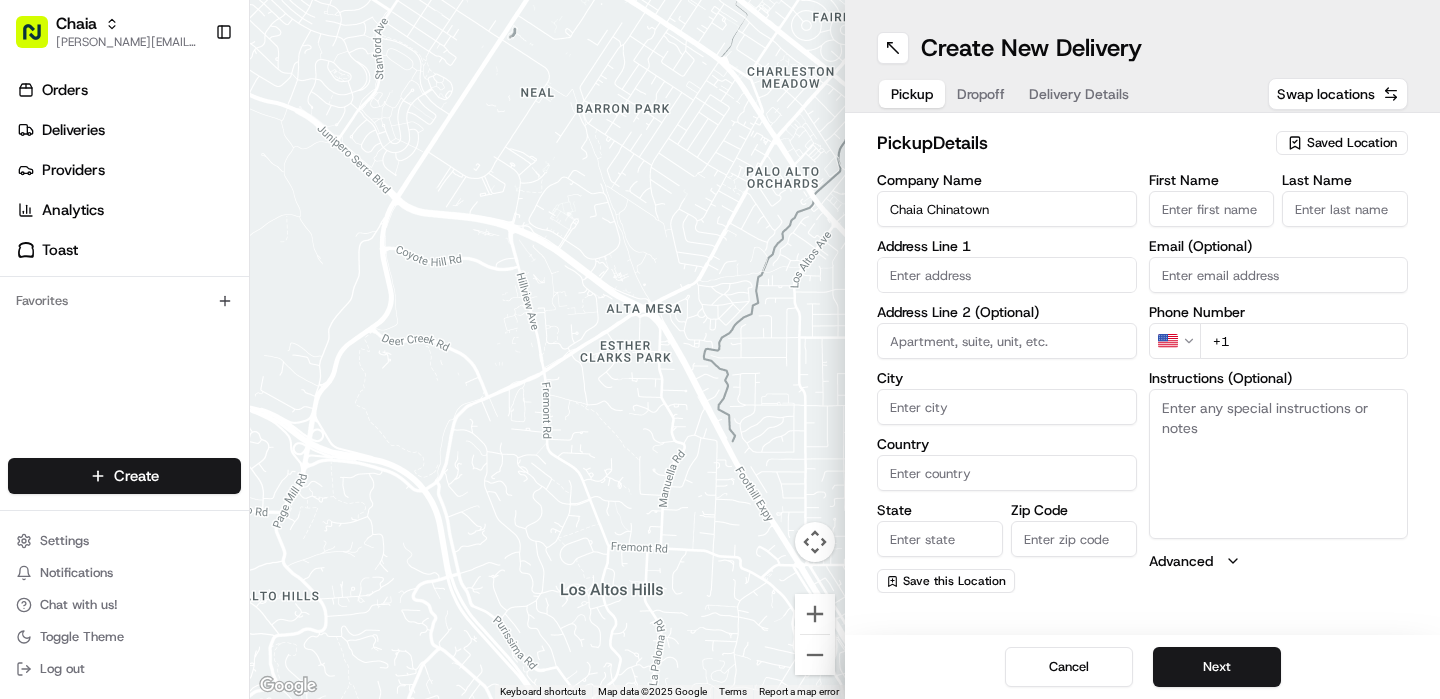 type on "Chaia Chinatown" 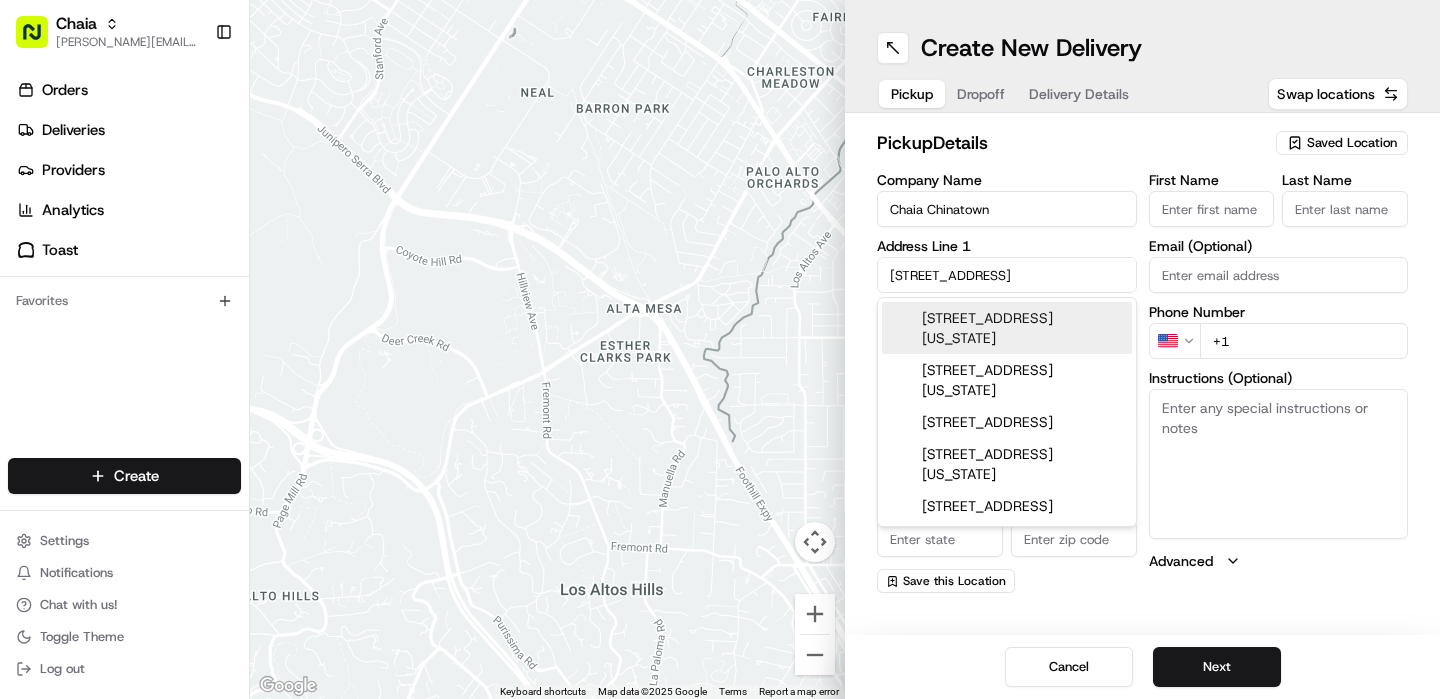 click on "[STREET_ADDRESS][US_STATE]" at bounding box center [1007, 328] 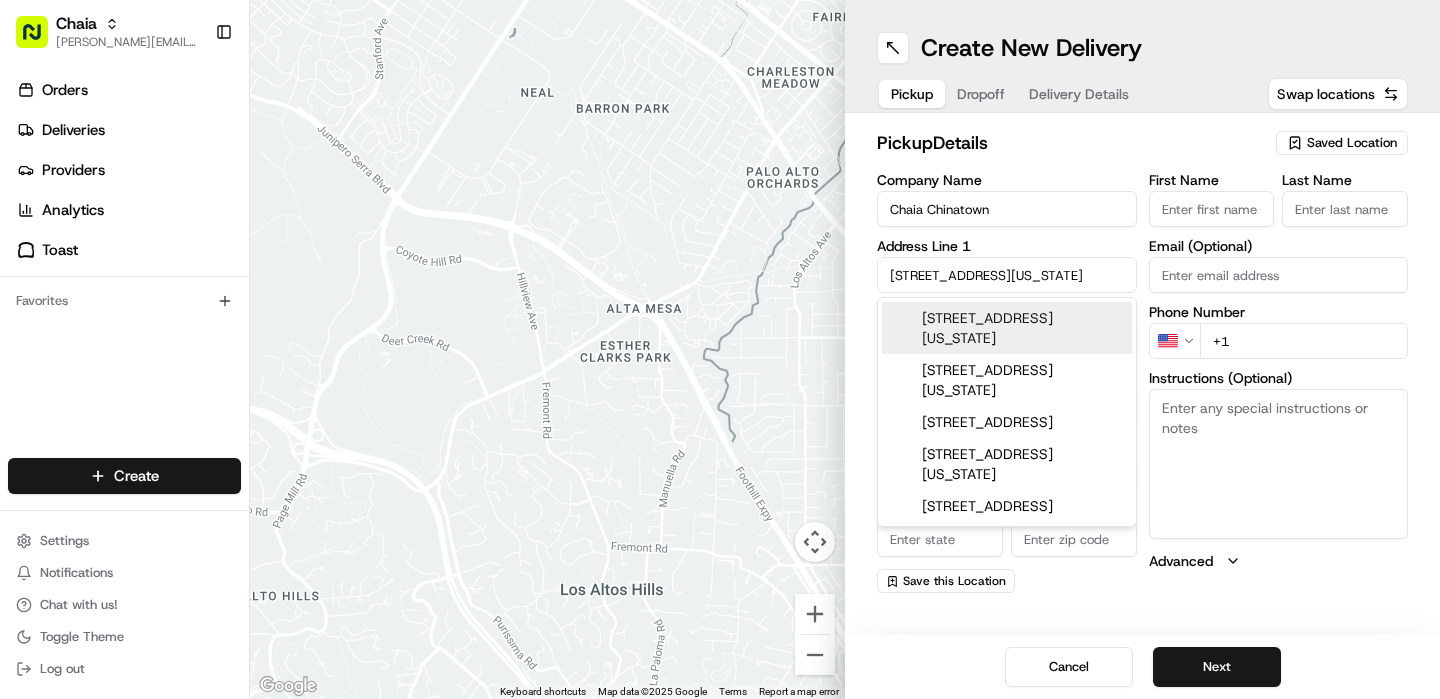 type on "[STREET_ADDRESS][US_STATE]" 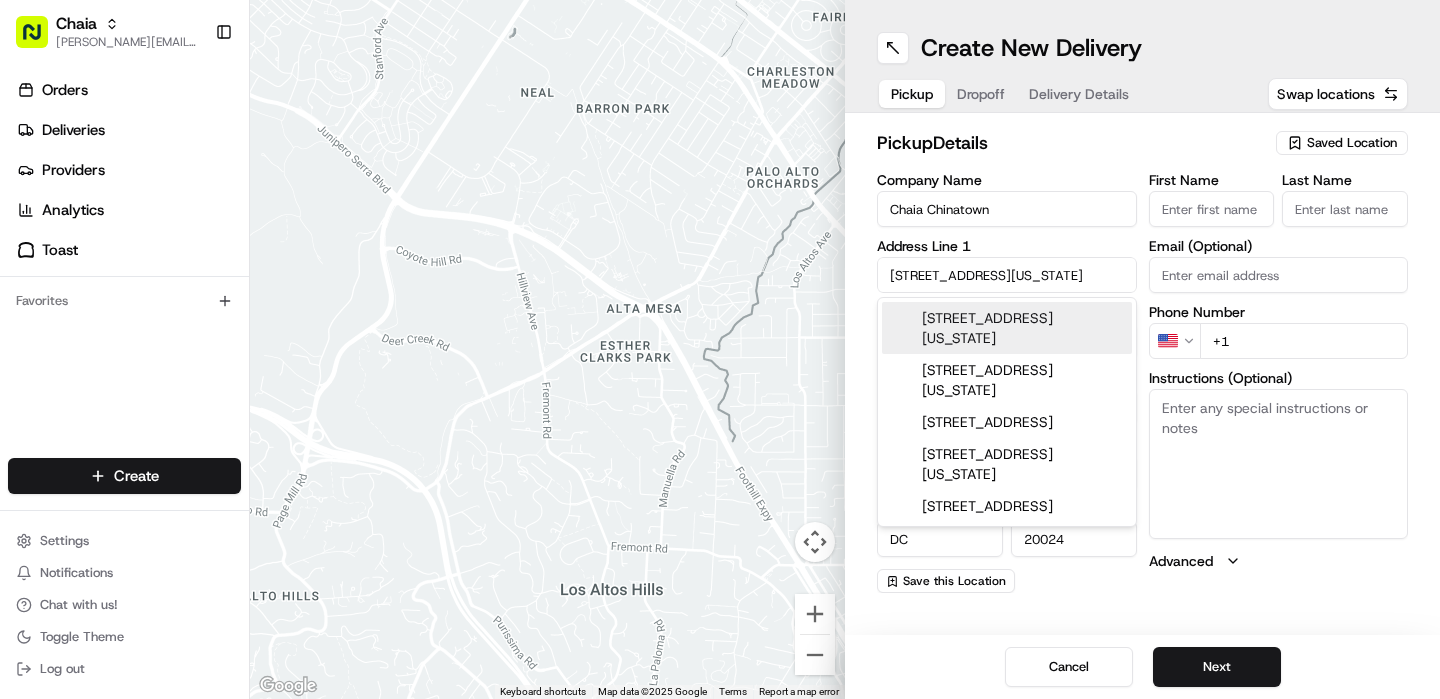 type on "[STREET_ADDRESS]" 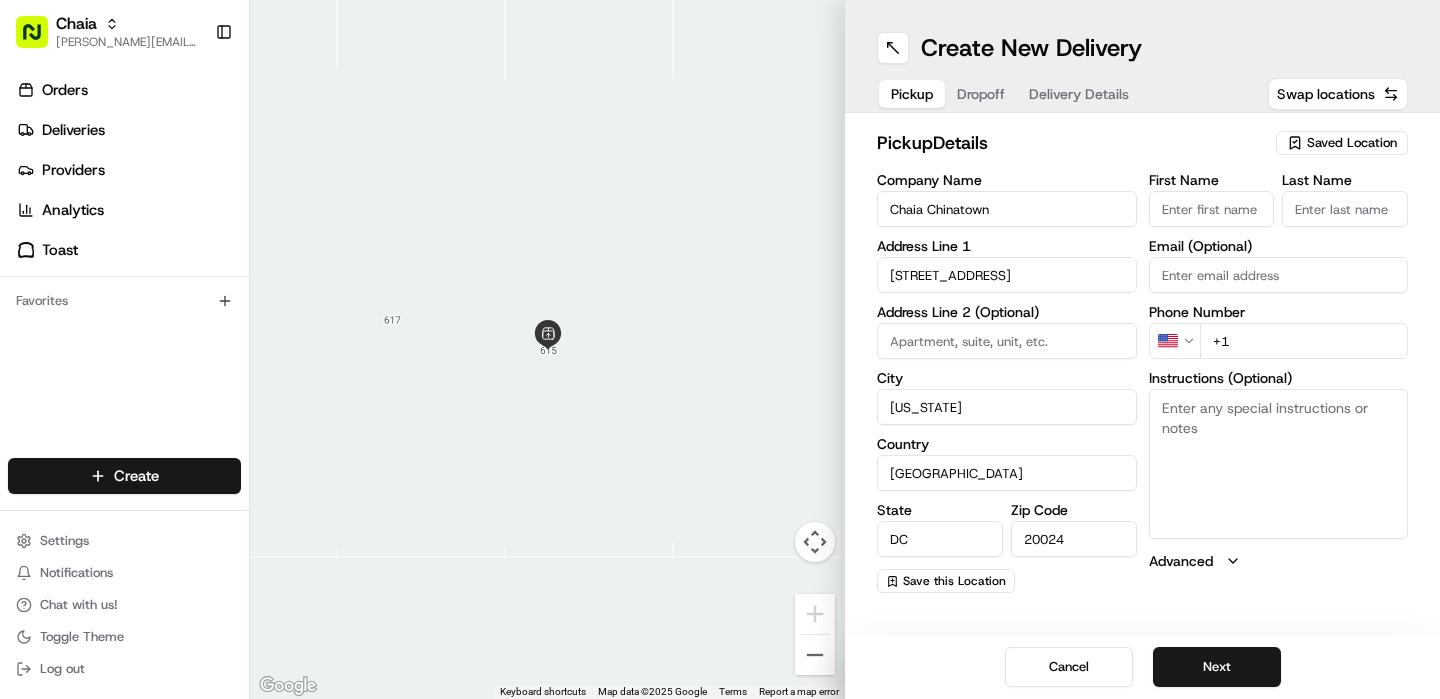 click on "Instructions (Optional)" at bounding box center (1279, 464) 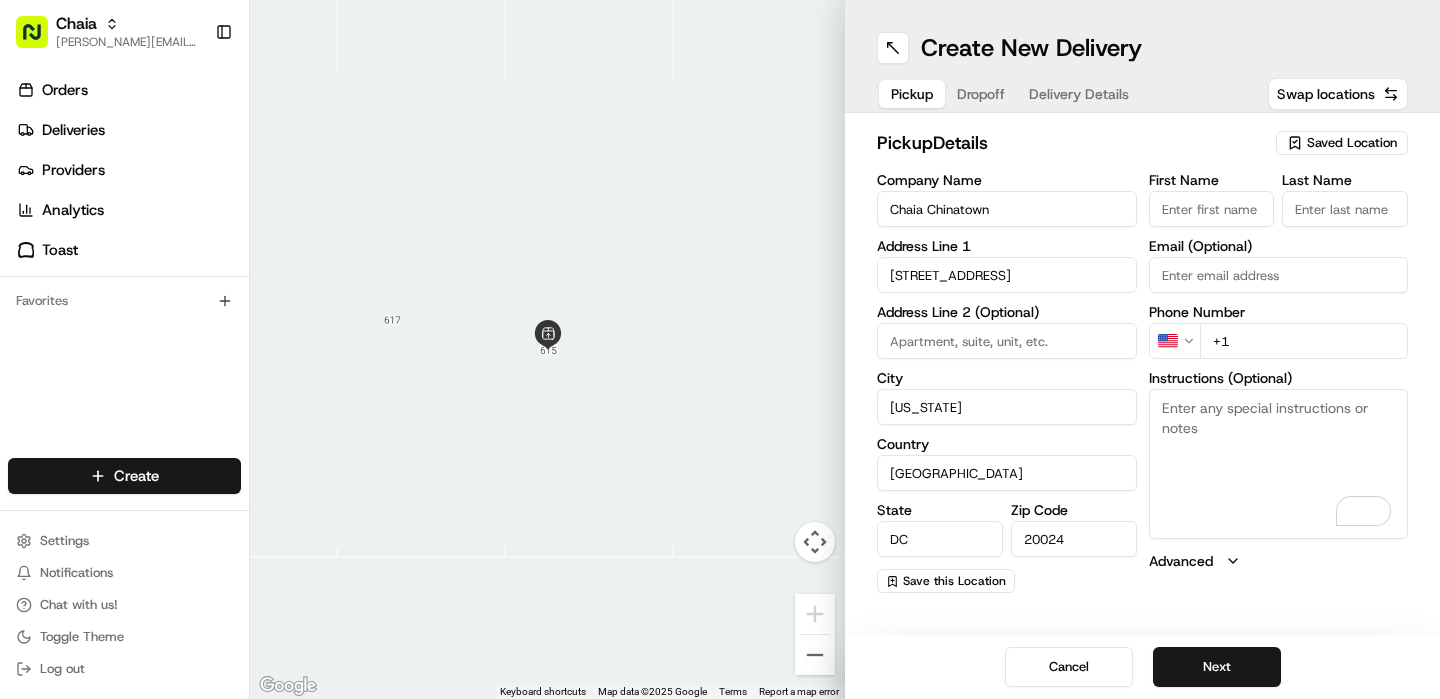 click on "20024" at bounding box center [1074, 539] 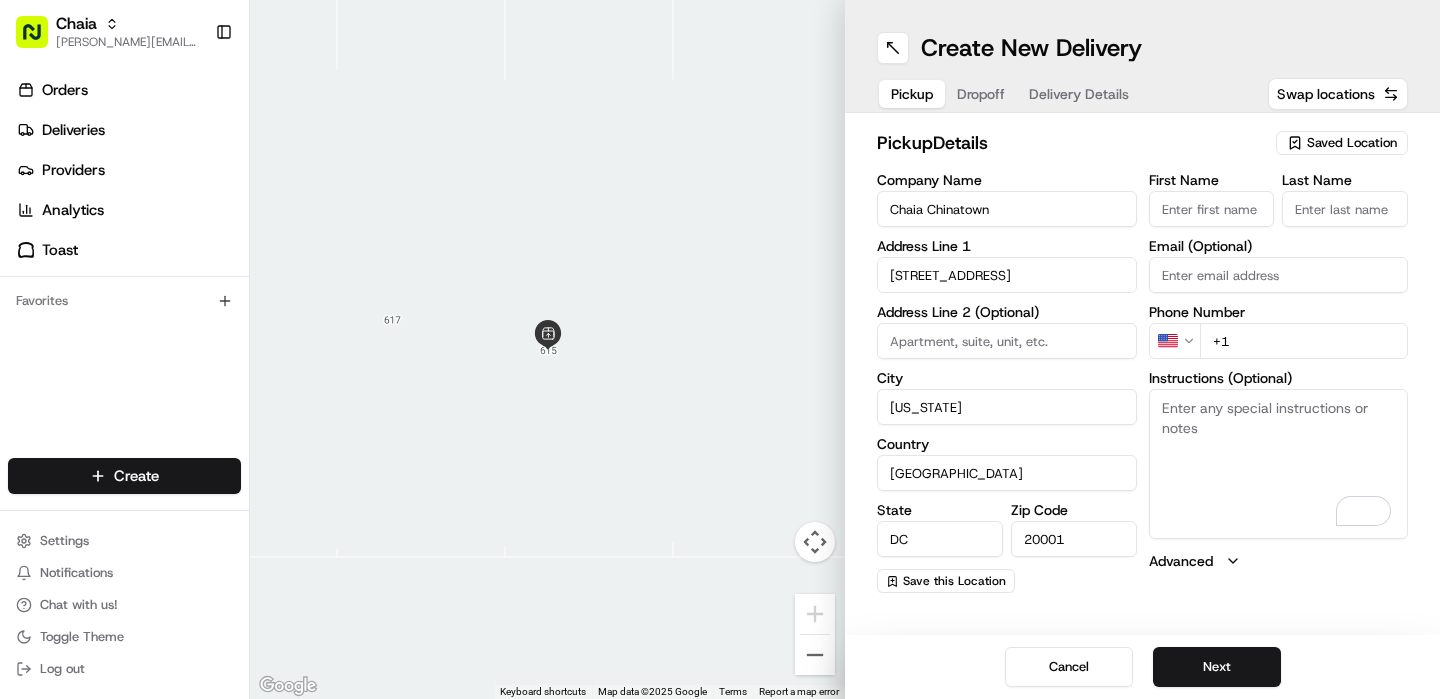 type on "20001" 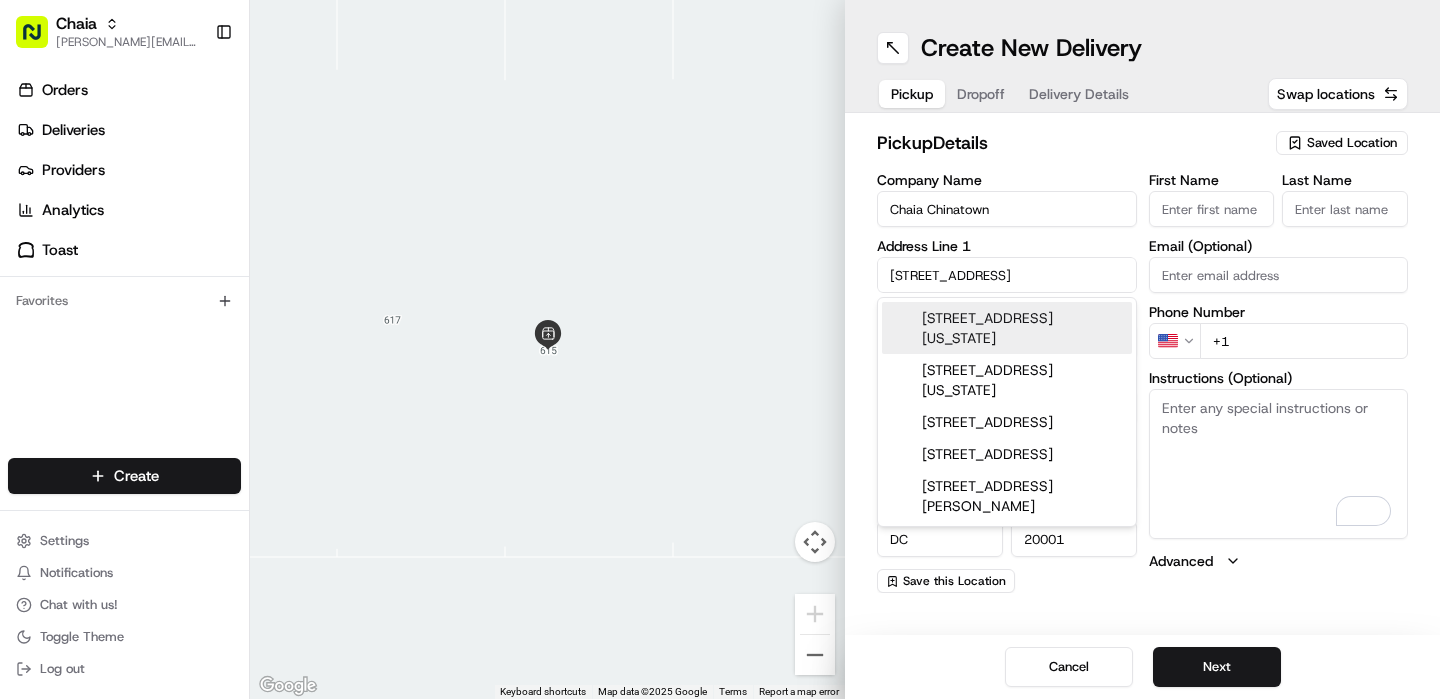 click on "[STREET_ADDRESS]" at bounding box center (1007, 275) 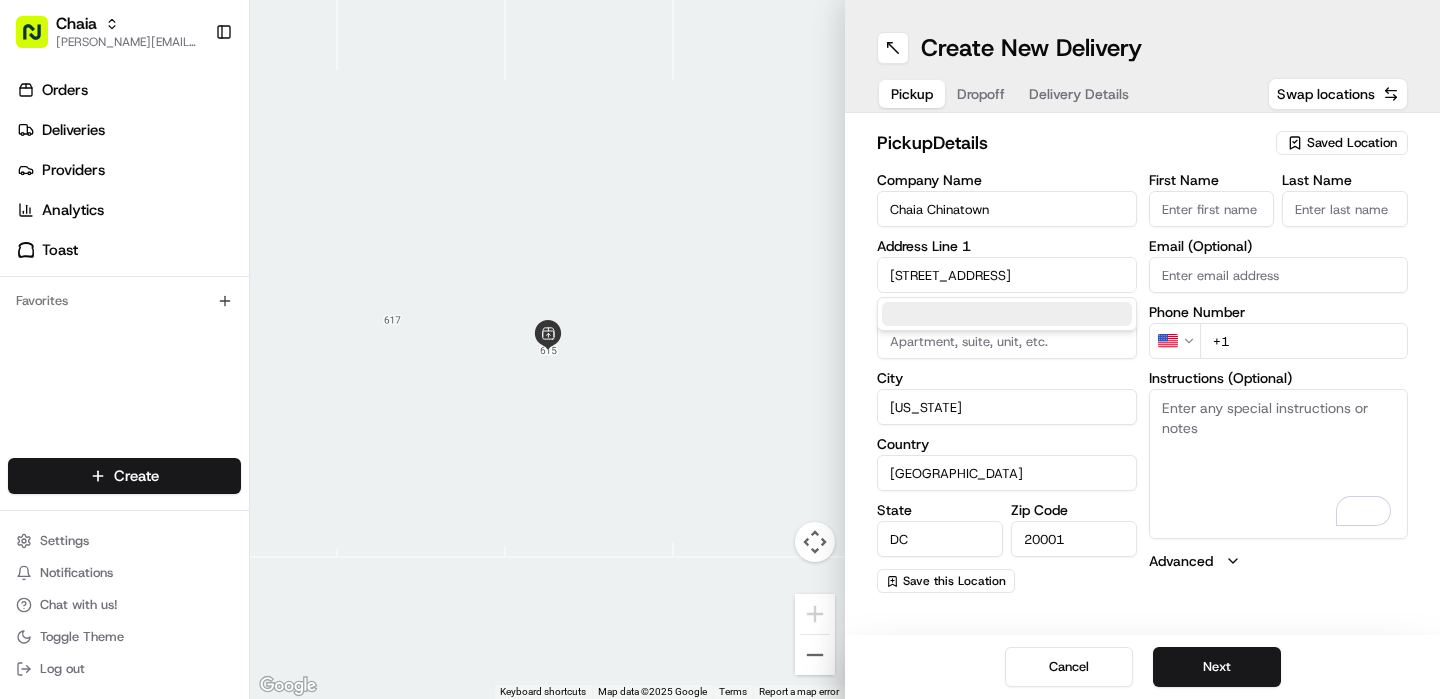 type on "[STREET_ADDRESS]" 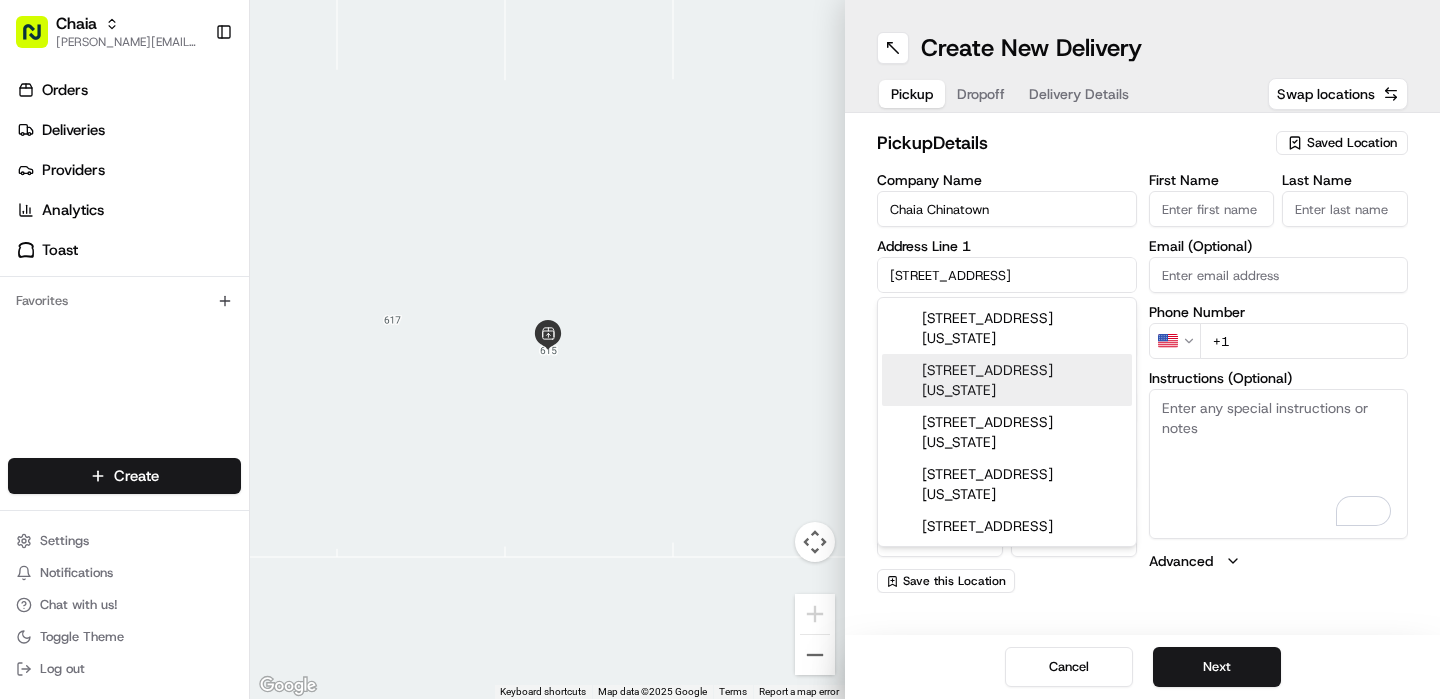 type on "[PERSON_NAME]" 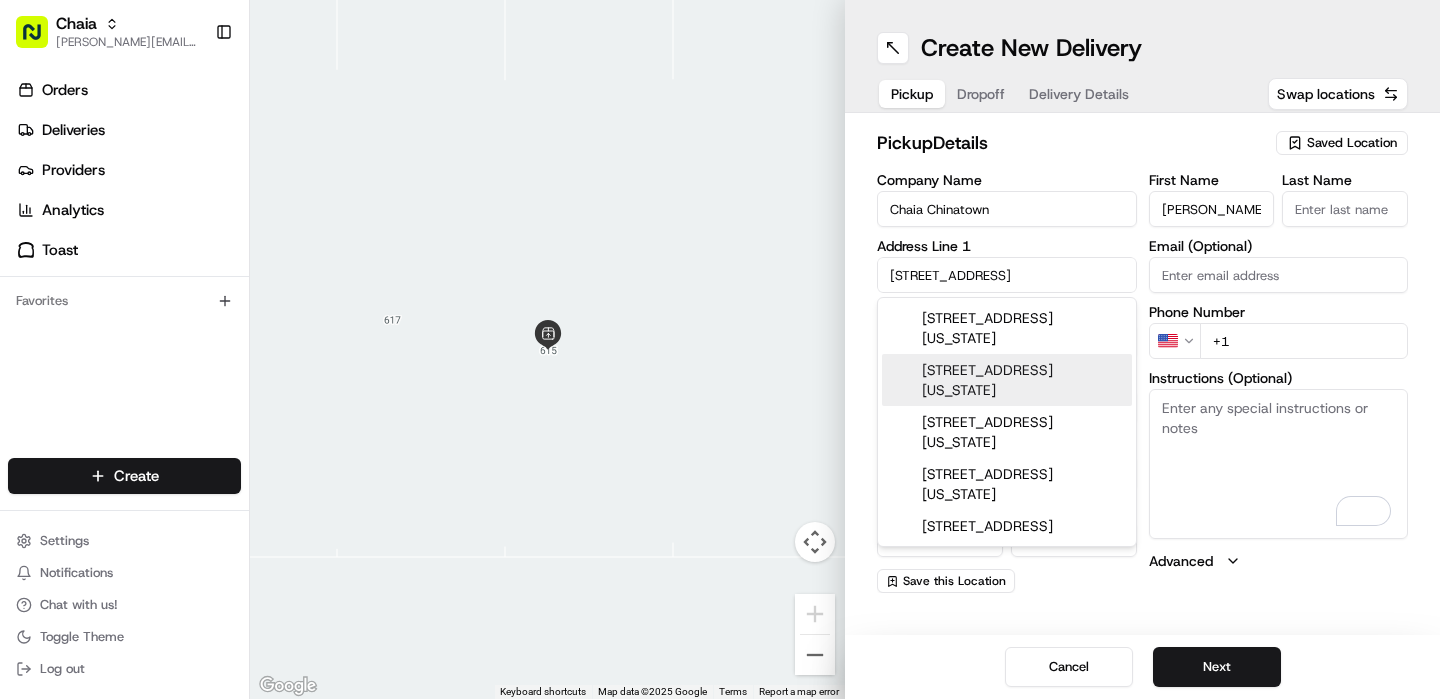 type on "[PERSON_NAME]" 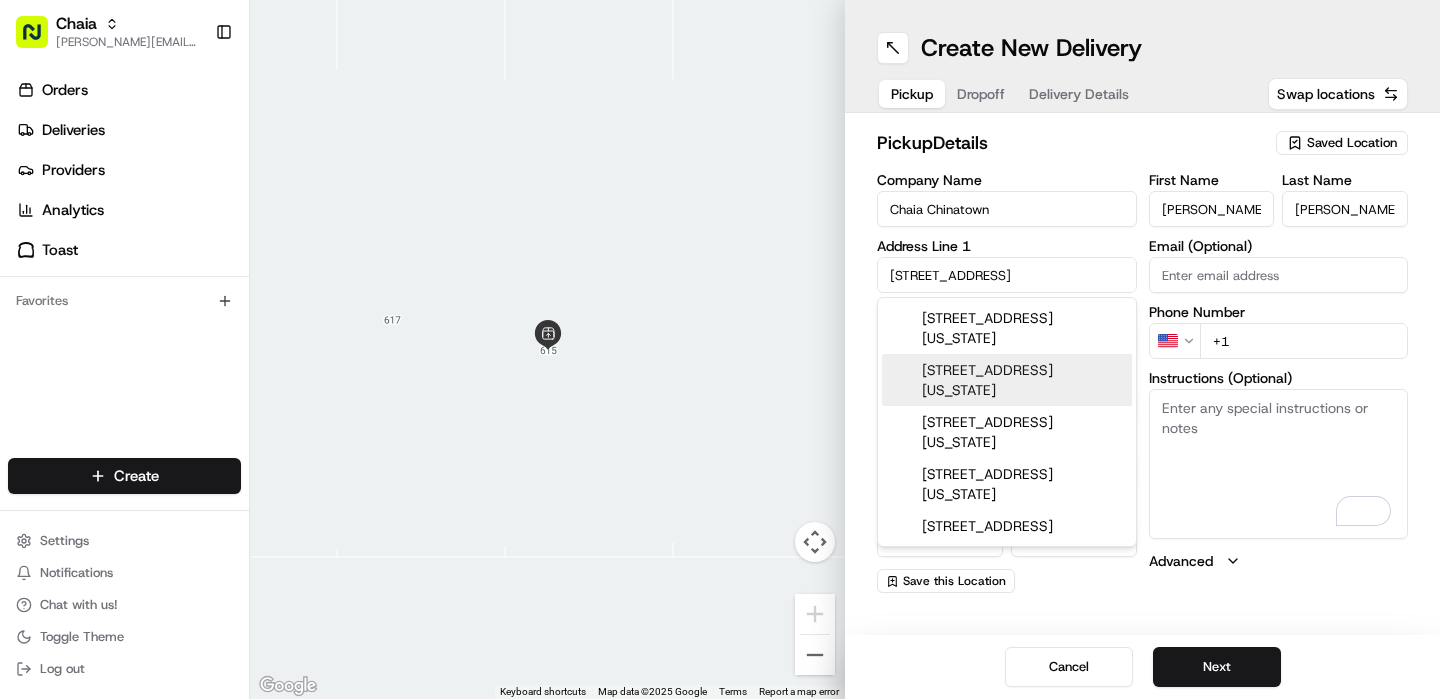 type on "[PERSON_NAME][EMAIL_ADDRESS][DOMAIN_NAME]" 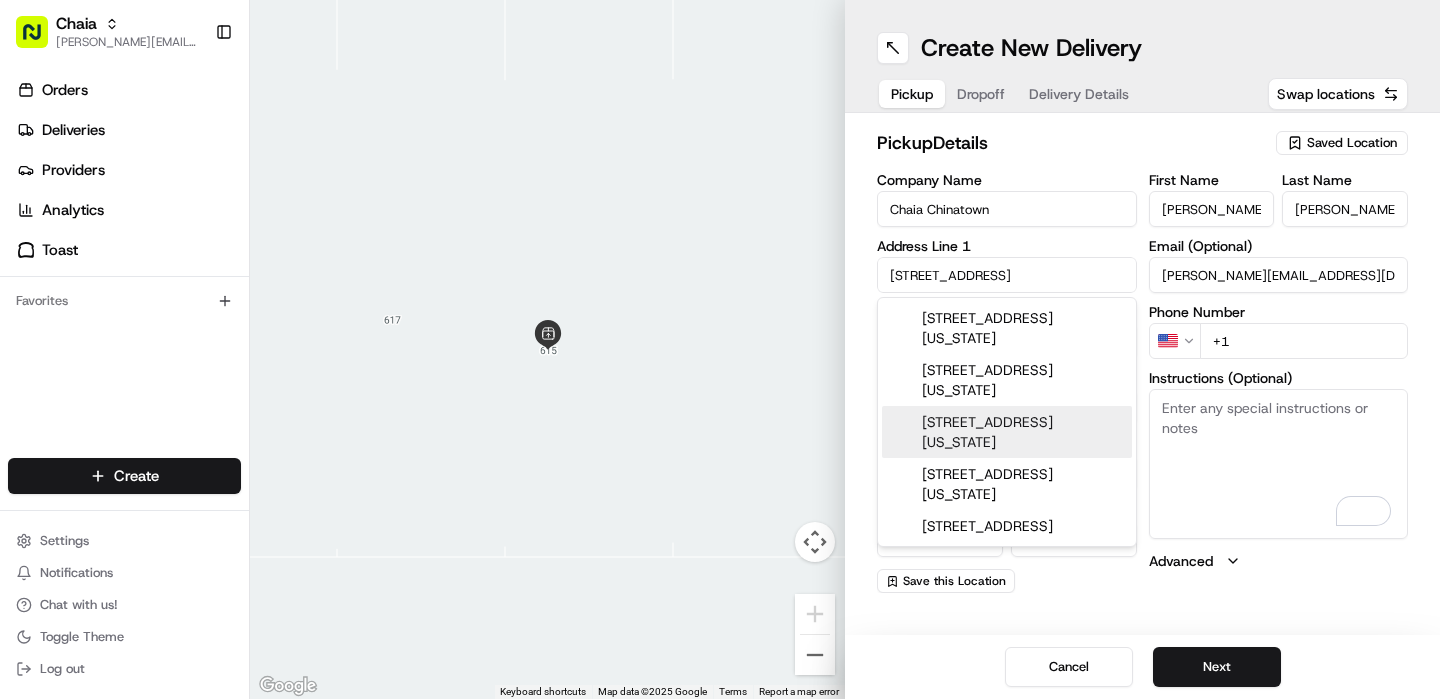 type on "[STREET_ADDRESS]" 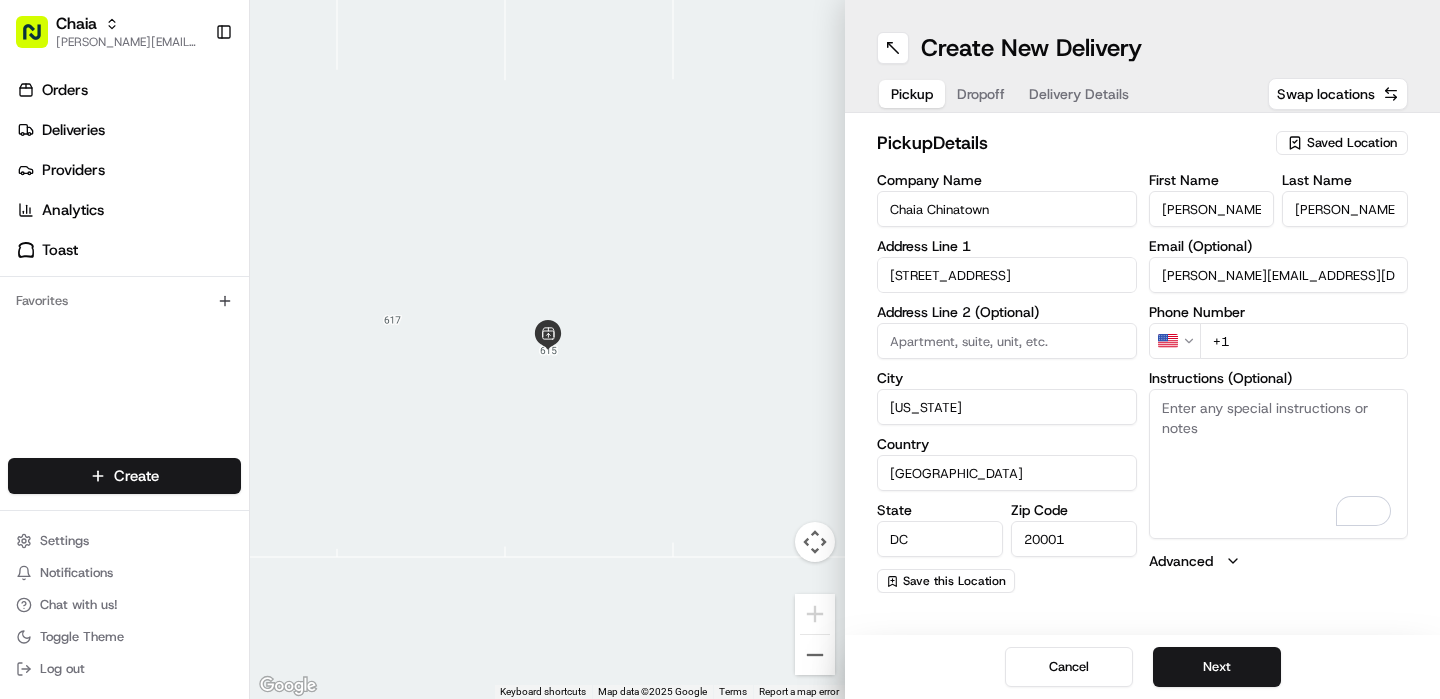 click on "[PERSON_NAME]" at bounding box center [1212, 209] 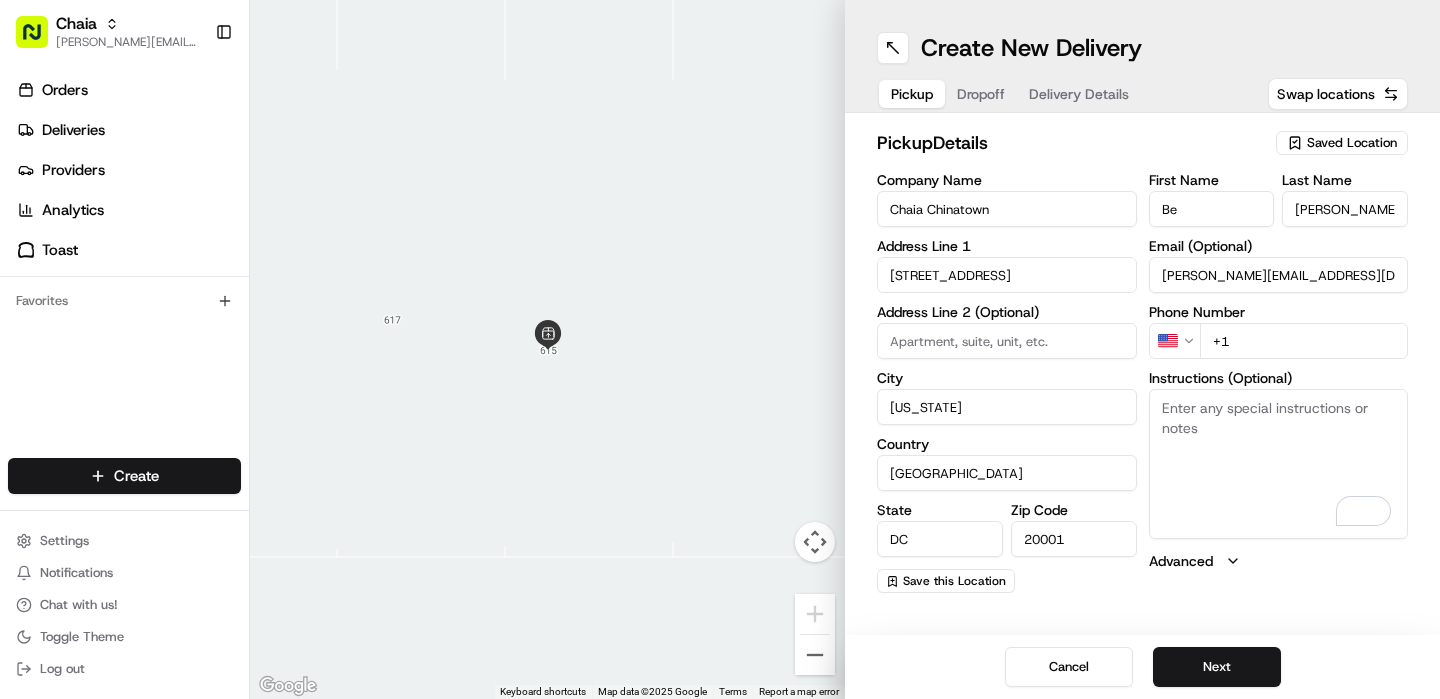 type on "B" 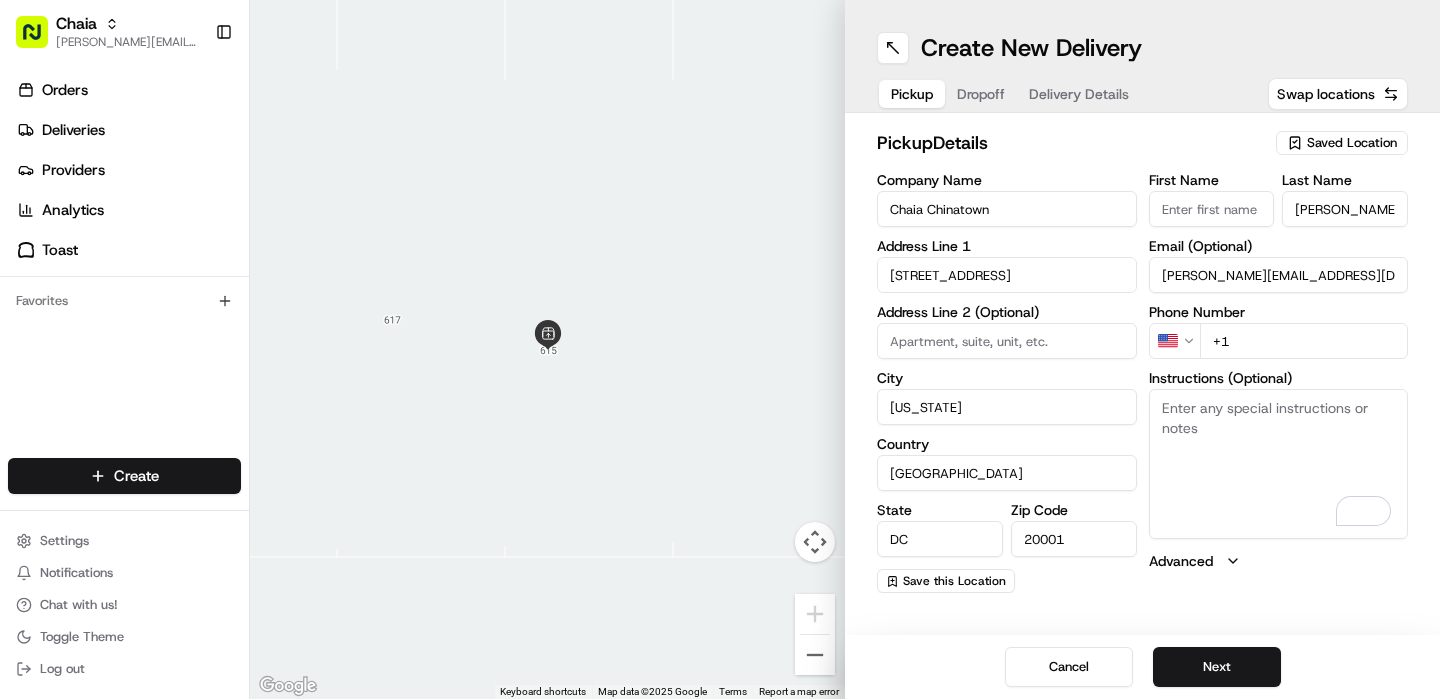 type 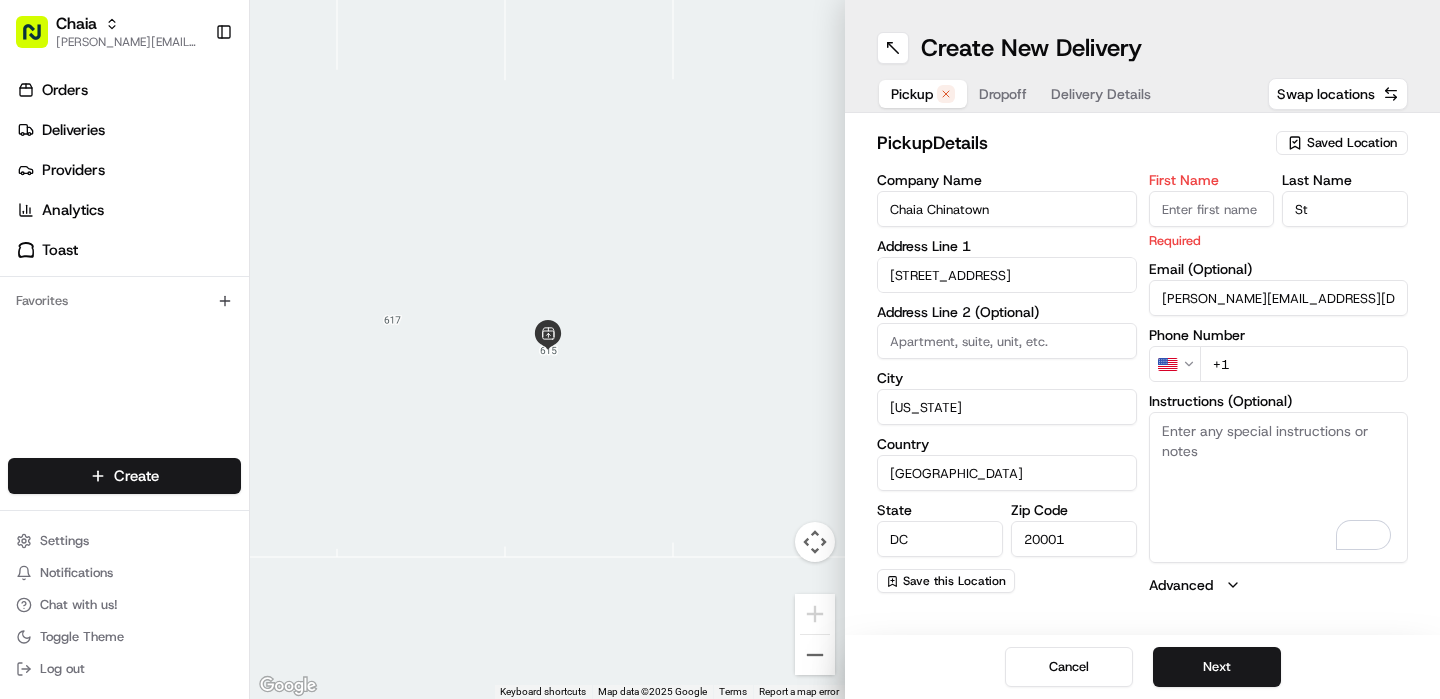 type on "S" 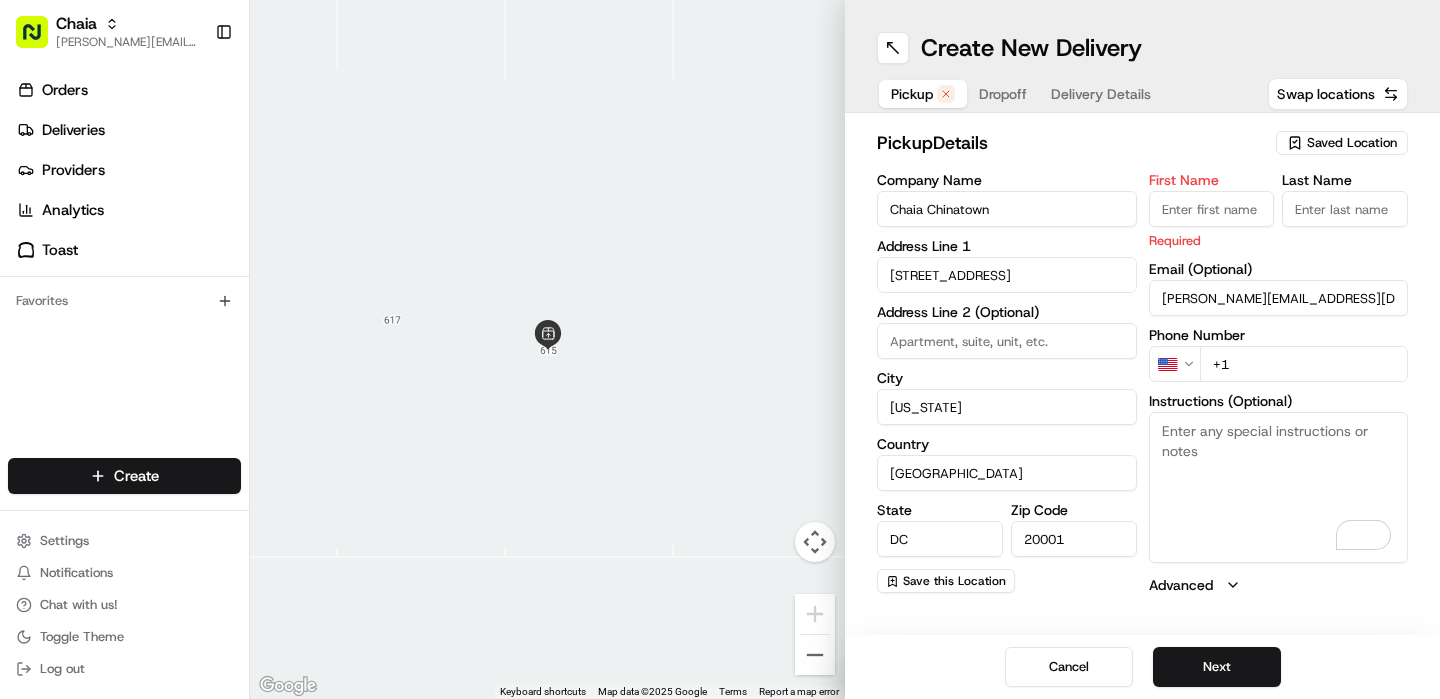 type 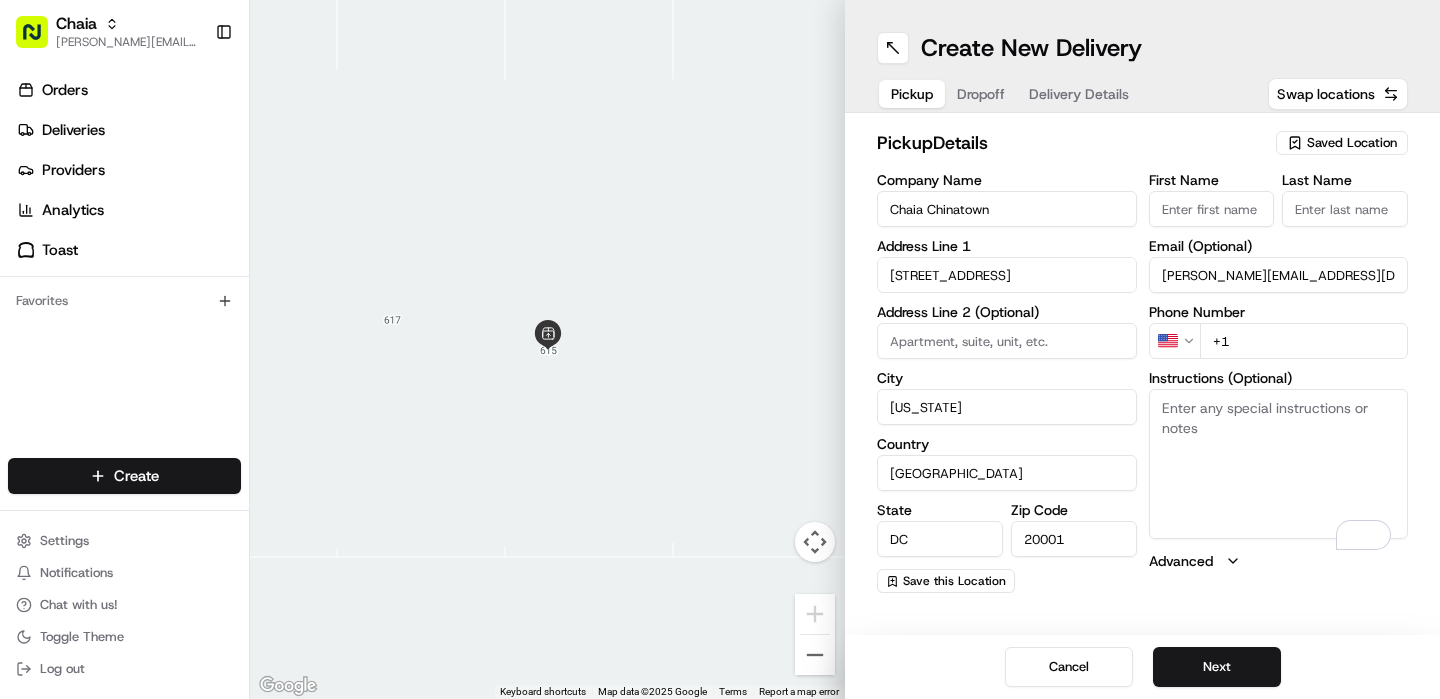 click on "First Name" at bounding box center [1212, 209] 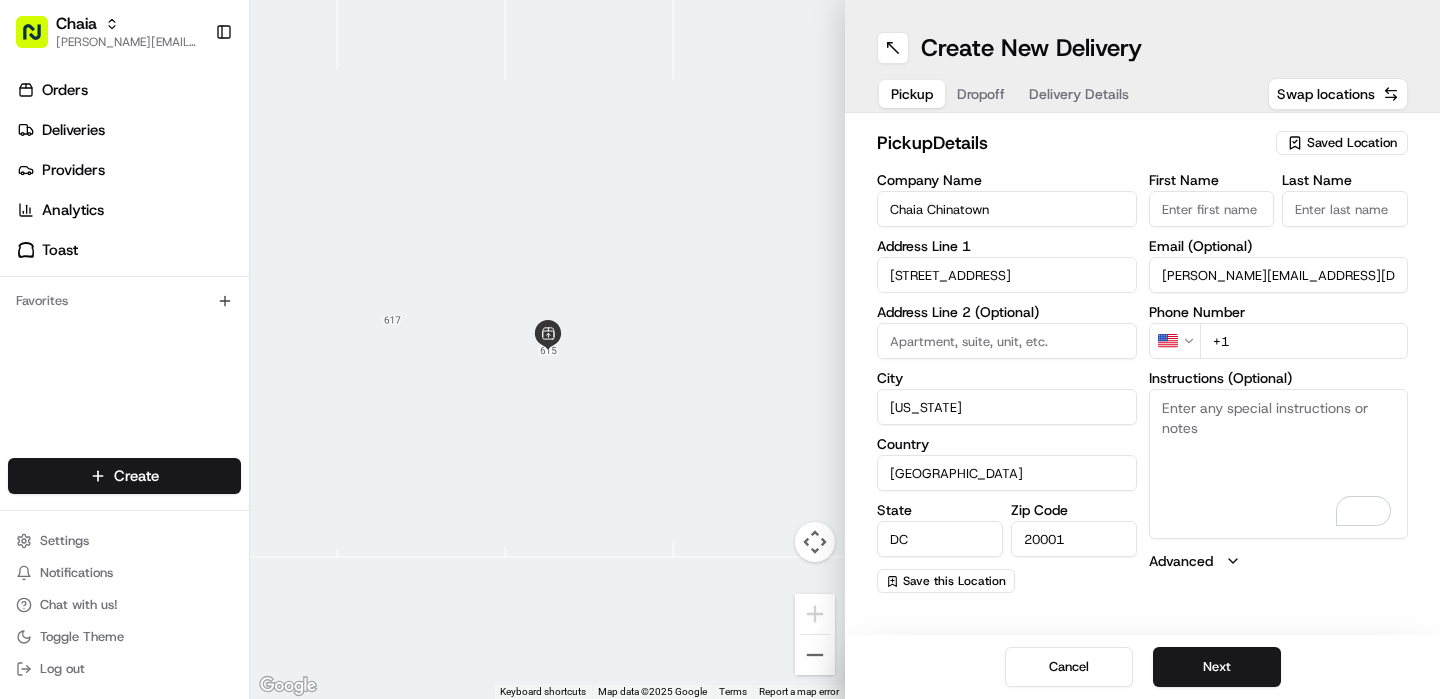 type on "Chaia" 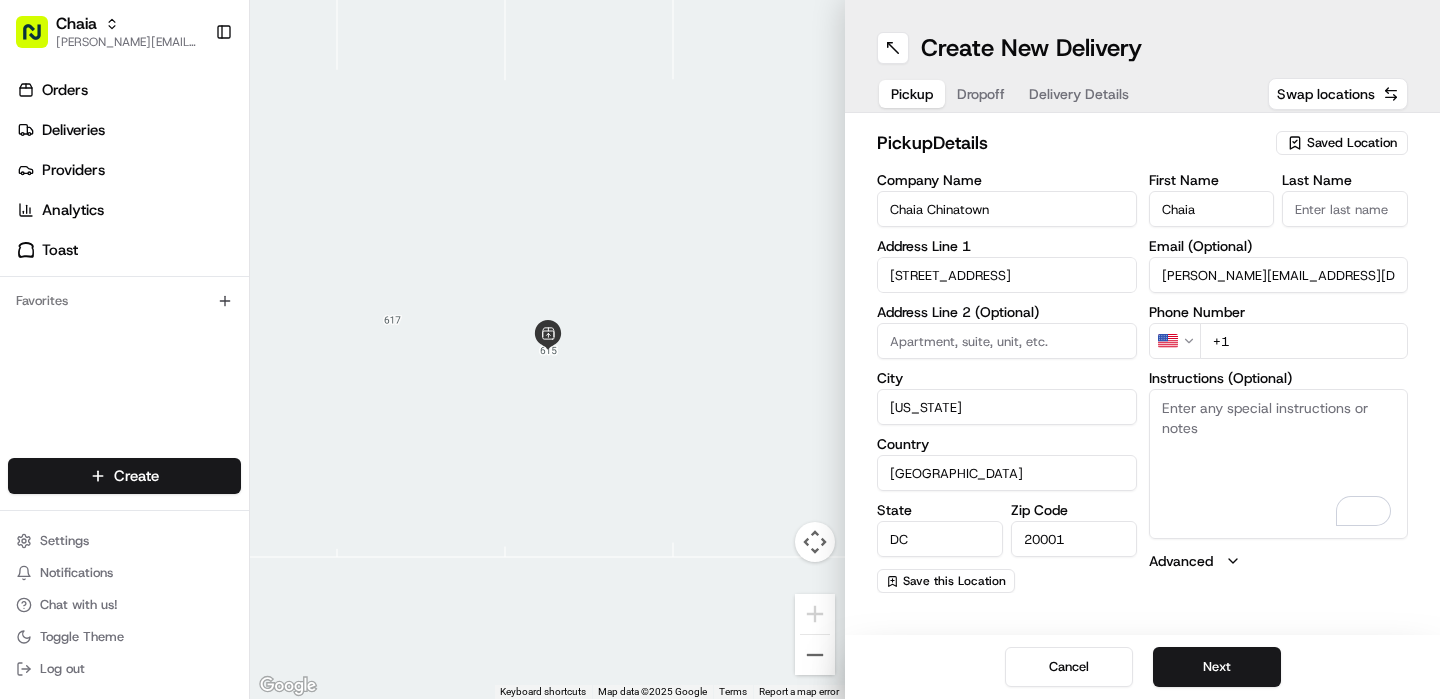 type on "Tacos" 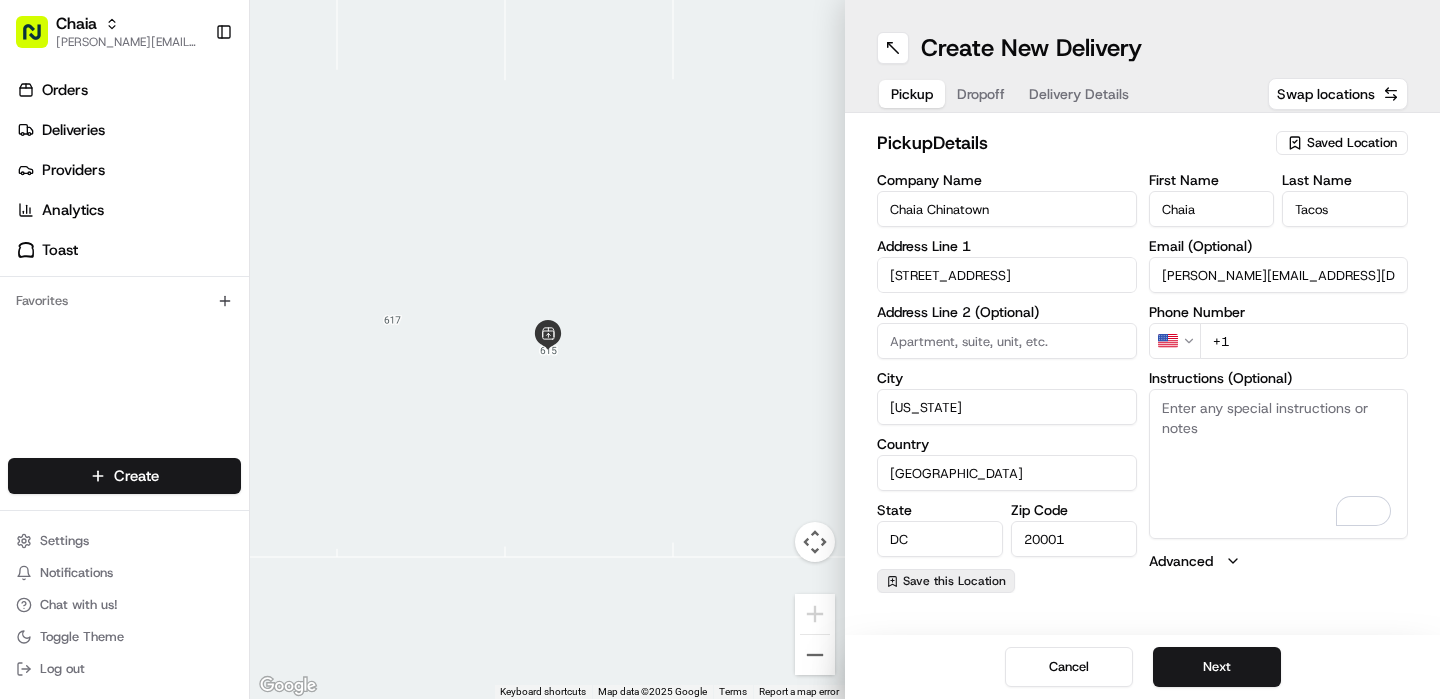 click on "Save this Location" at bounding box center (954, 581) 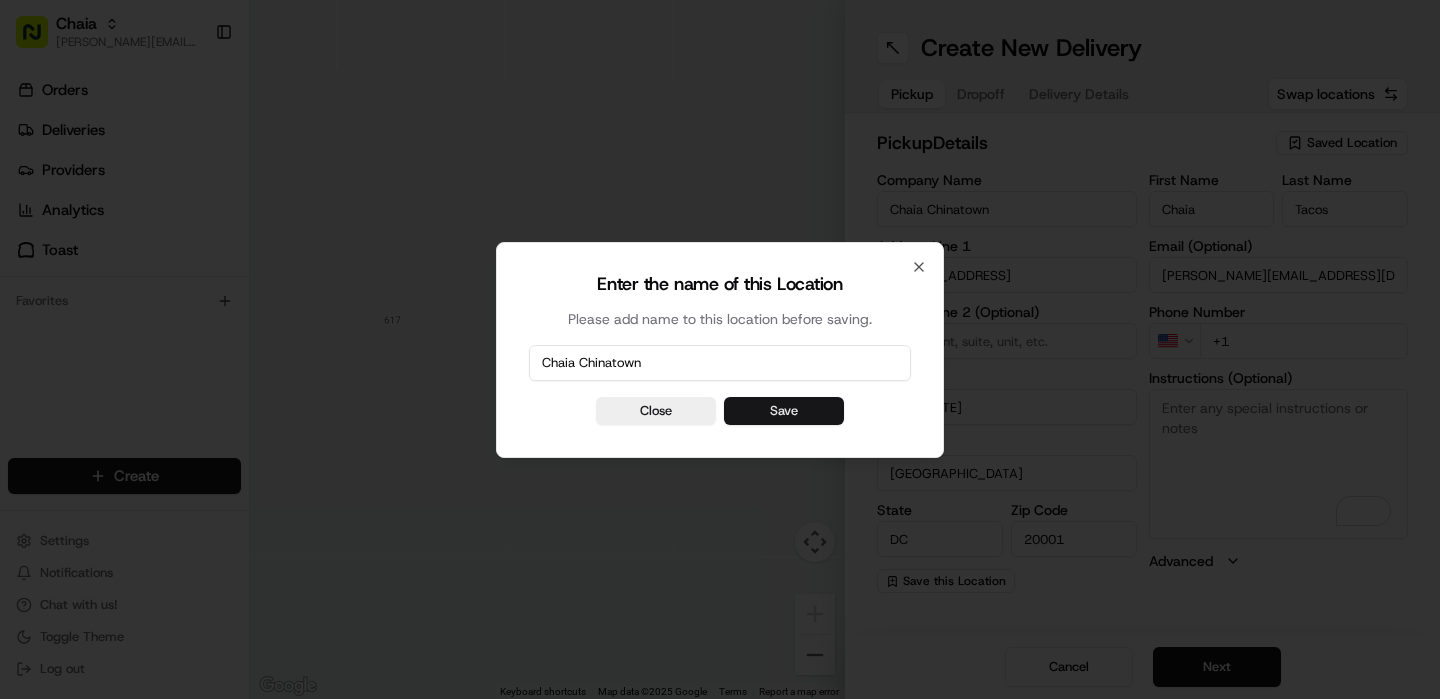 click on "Save" at bounding box center [784, 411] 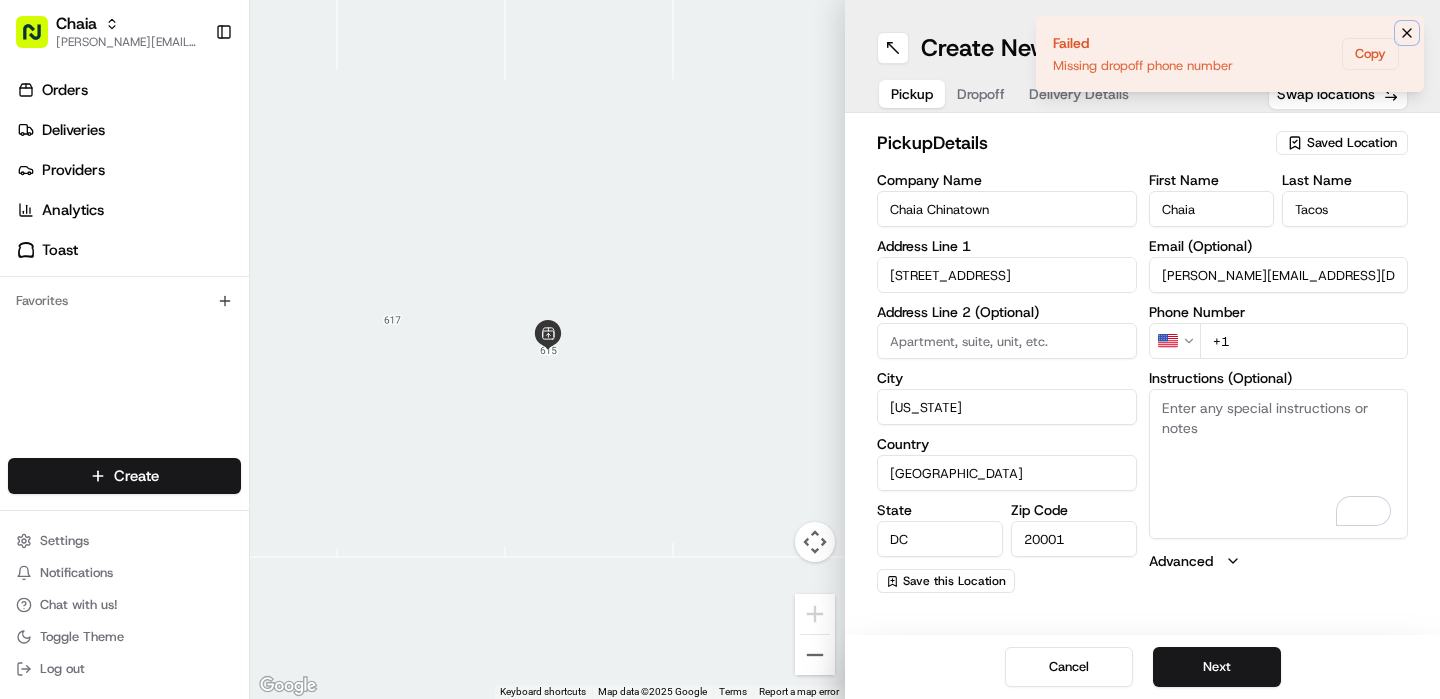 click 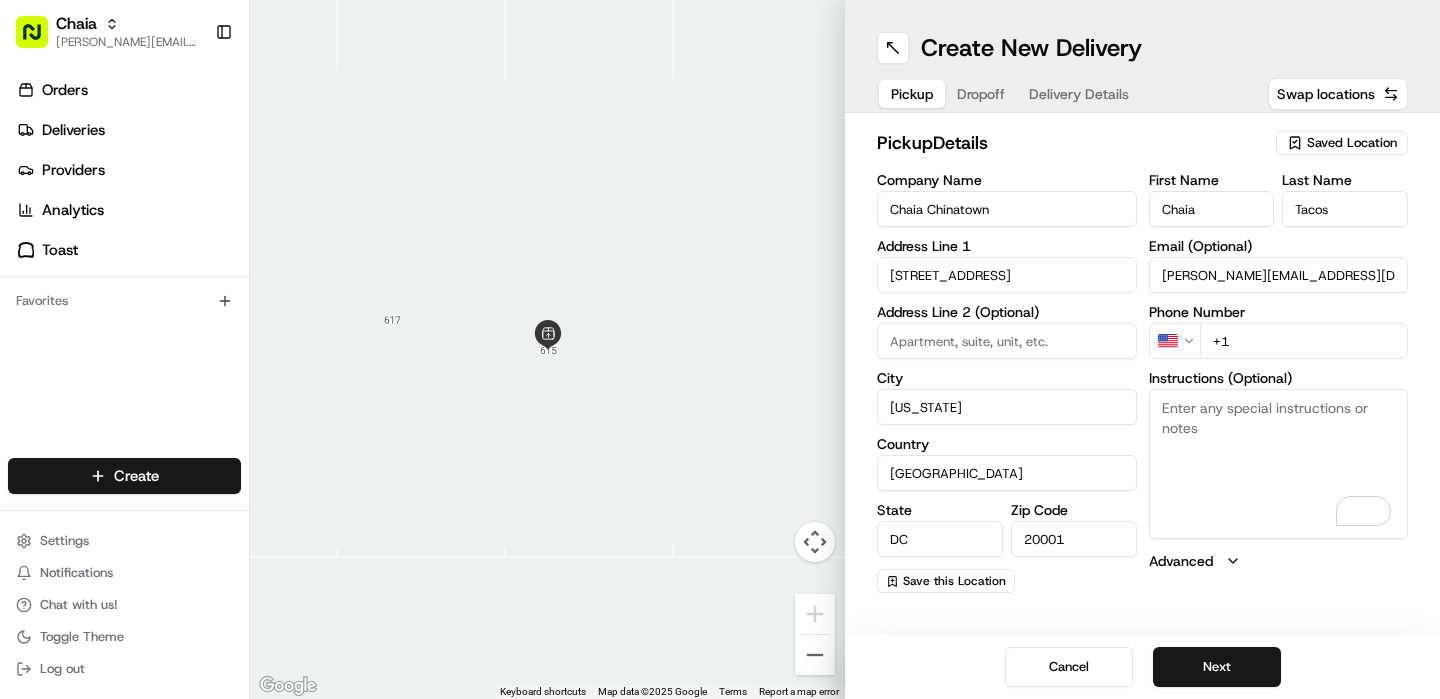 click on "+1" at bounding box center (1304, 341) 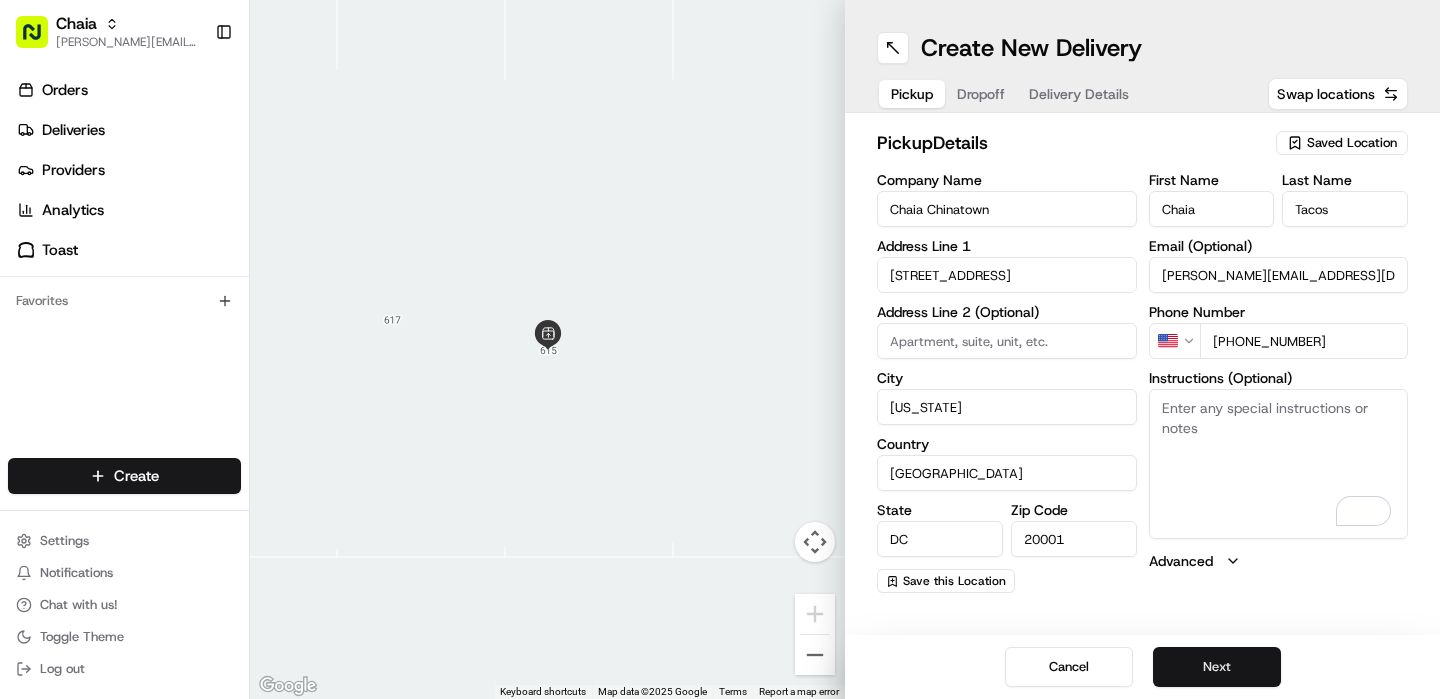 type on "[PHONE_NUMBER]" 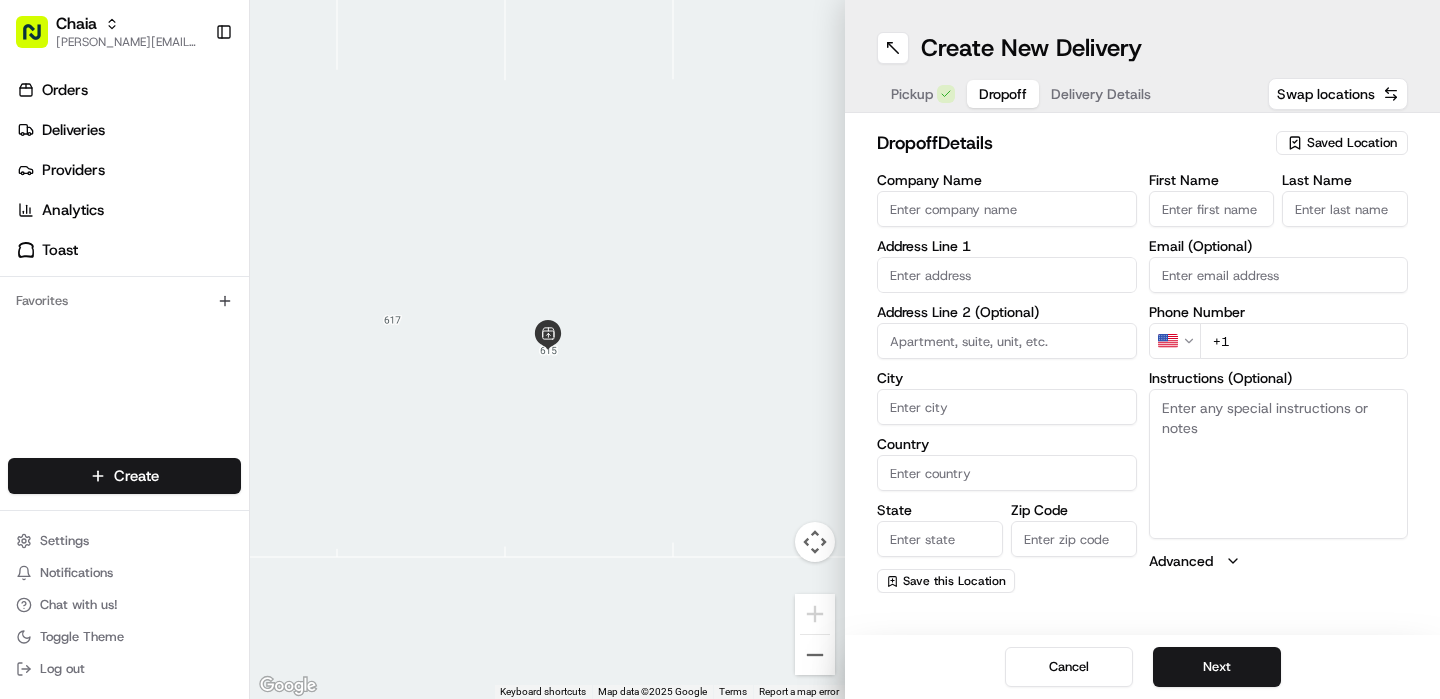click on "Company Name" at bounding box center (1007, 209) 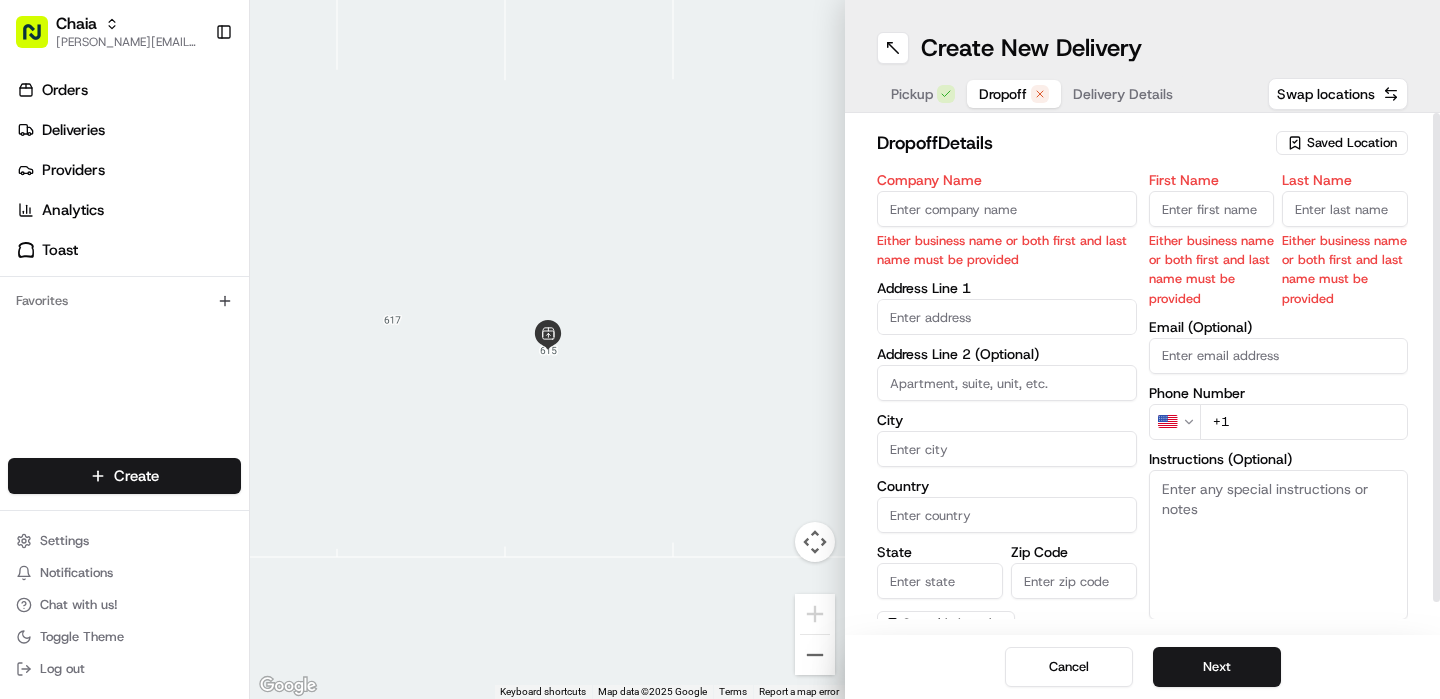 paste on "National Wildlife Federation - [PERSON_NAME]" 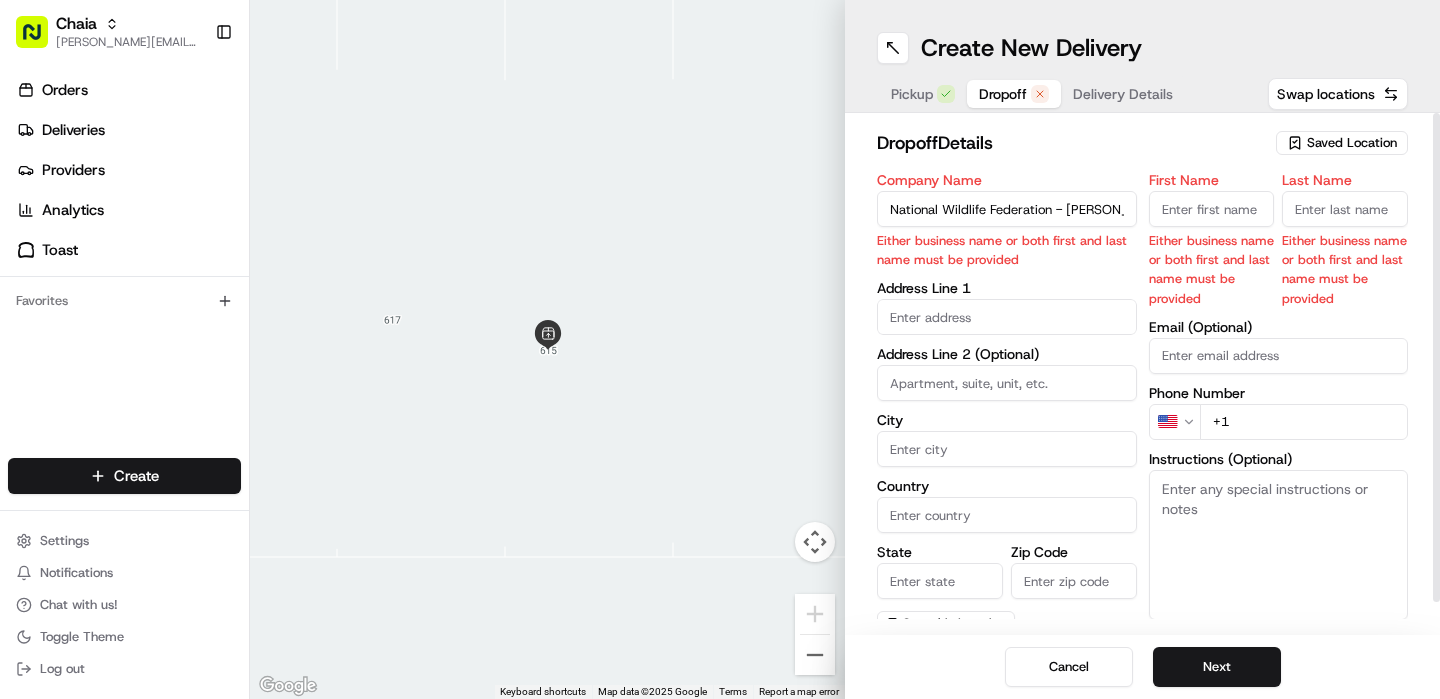scroll, scrollTop: 0, scrollLeft: 28, axis: horizontal 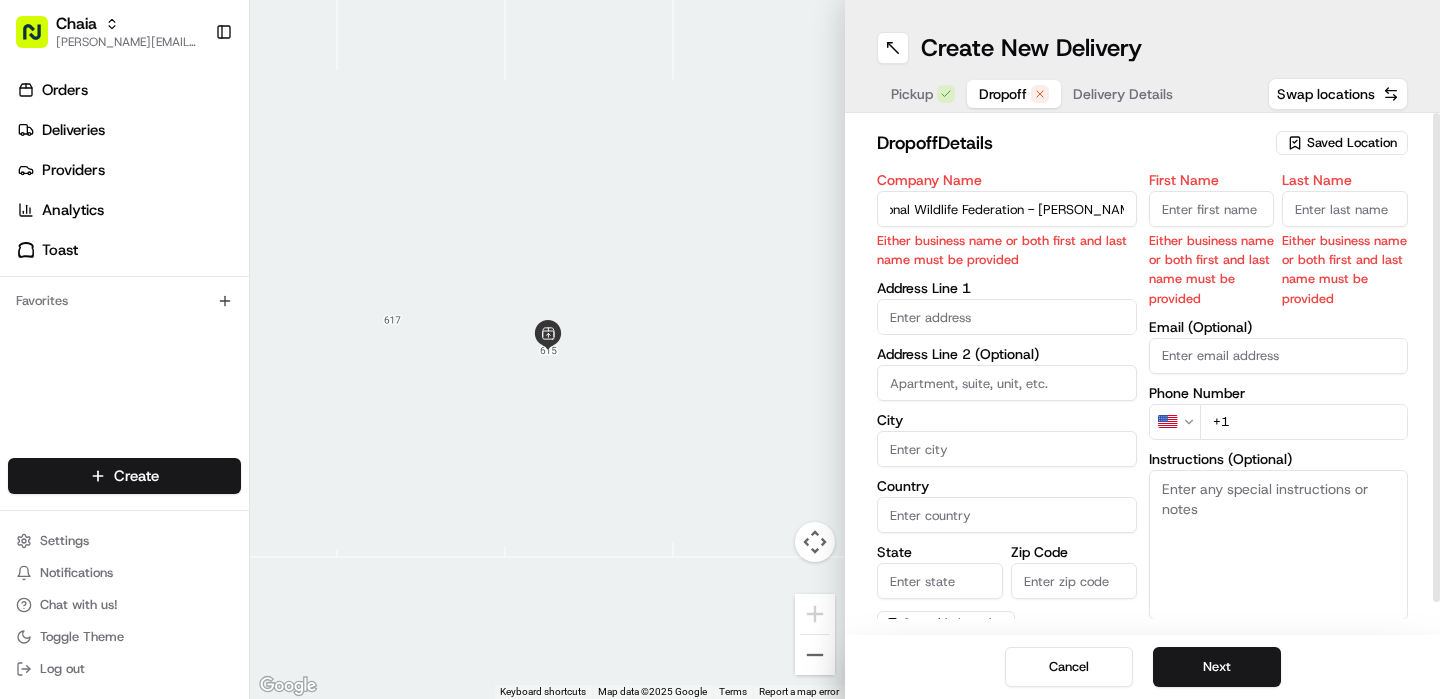 type on "National Wildlife Federation - [PERSON_NAME]" 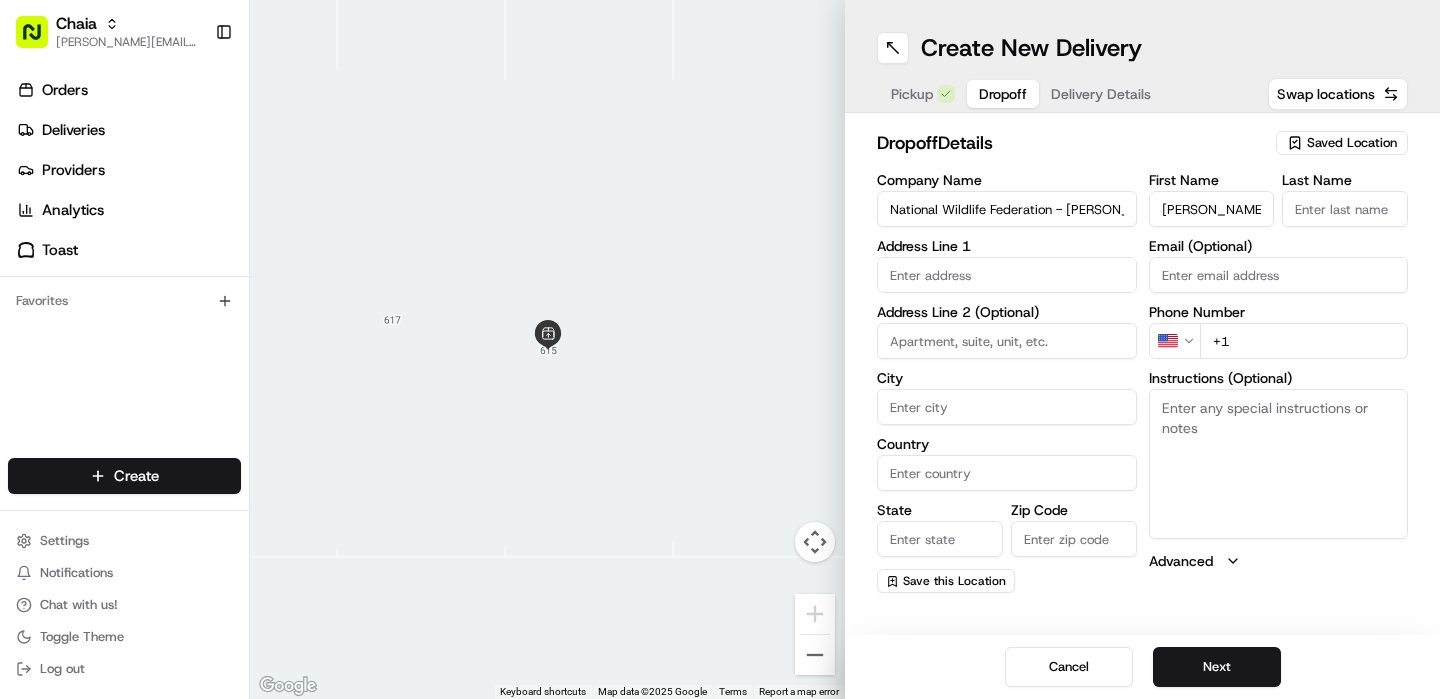 type on "[PERSON_NAME]" 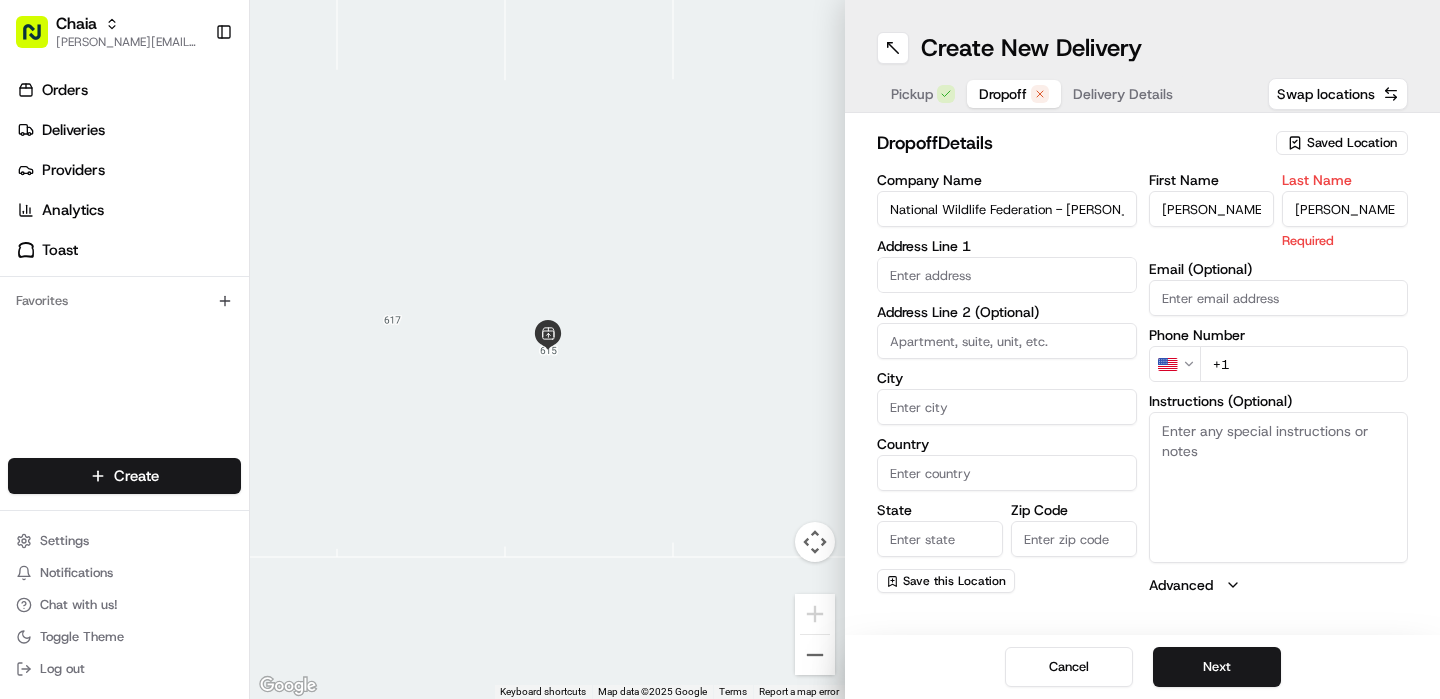 type on "[PERSON_NAME]" 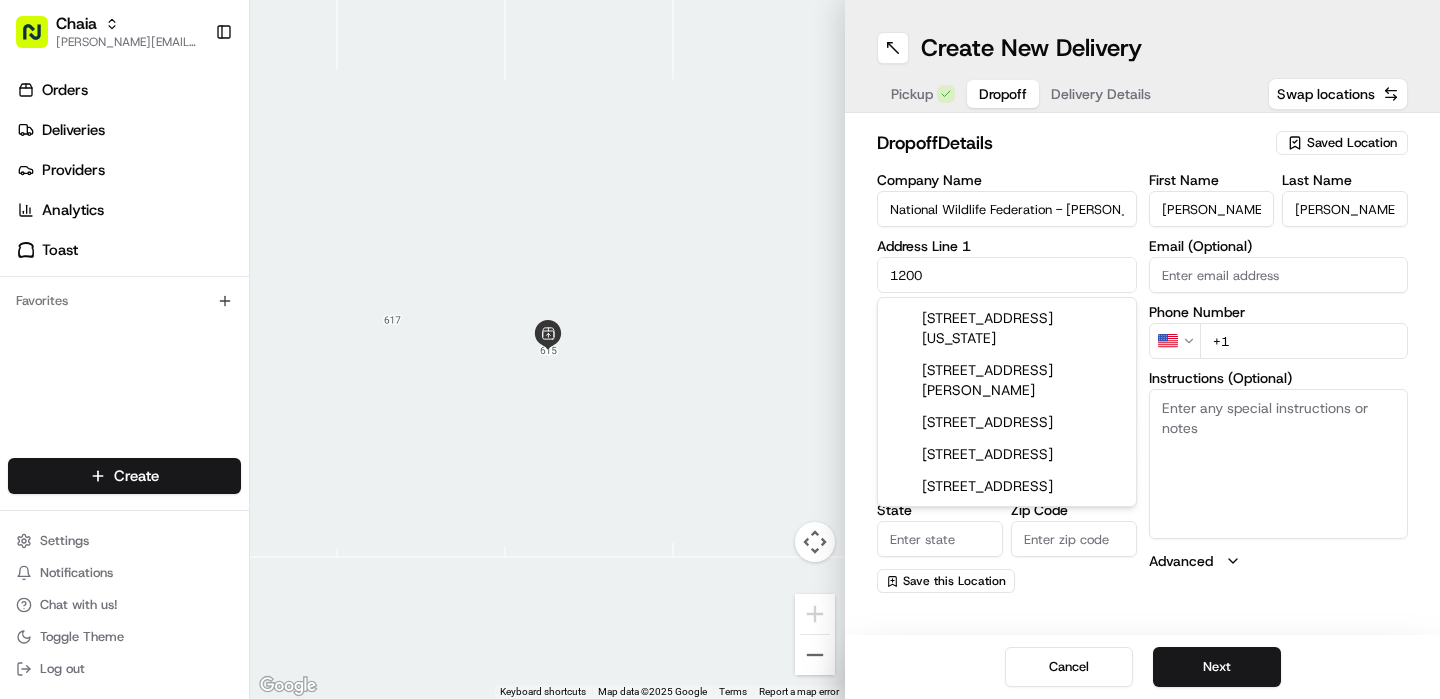 type on "[STREET_ADDRESS]" 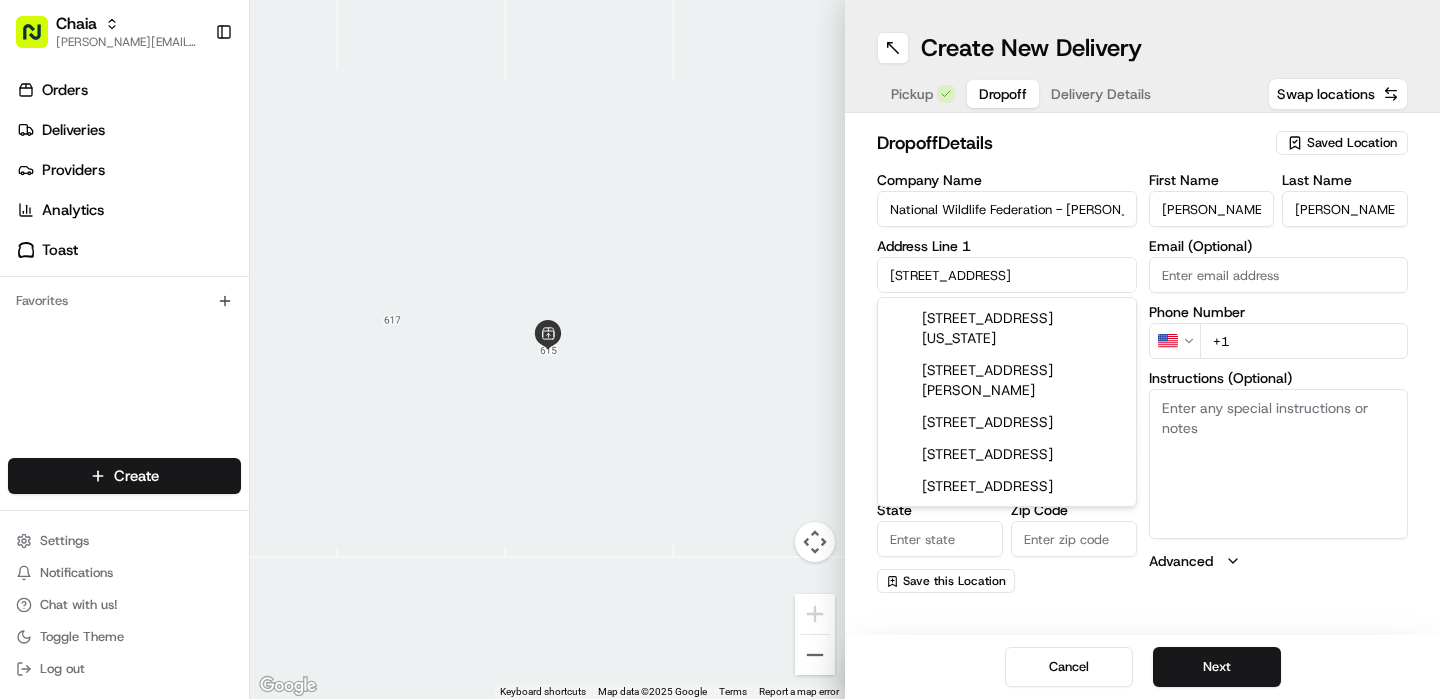 type on "900" 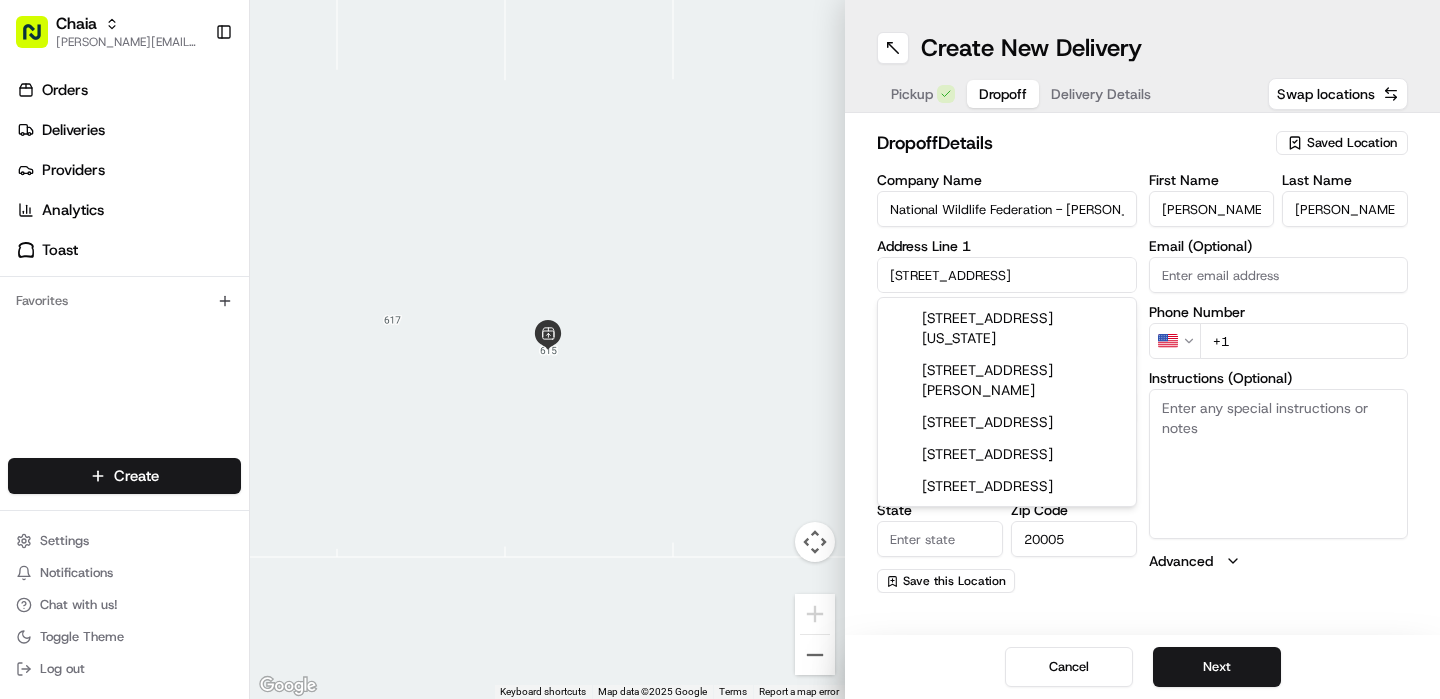 type on "[EMAIL_ADDRESS][DOMAIN_NAME]" 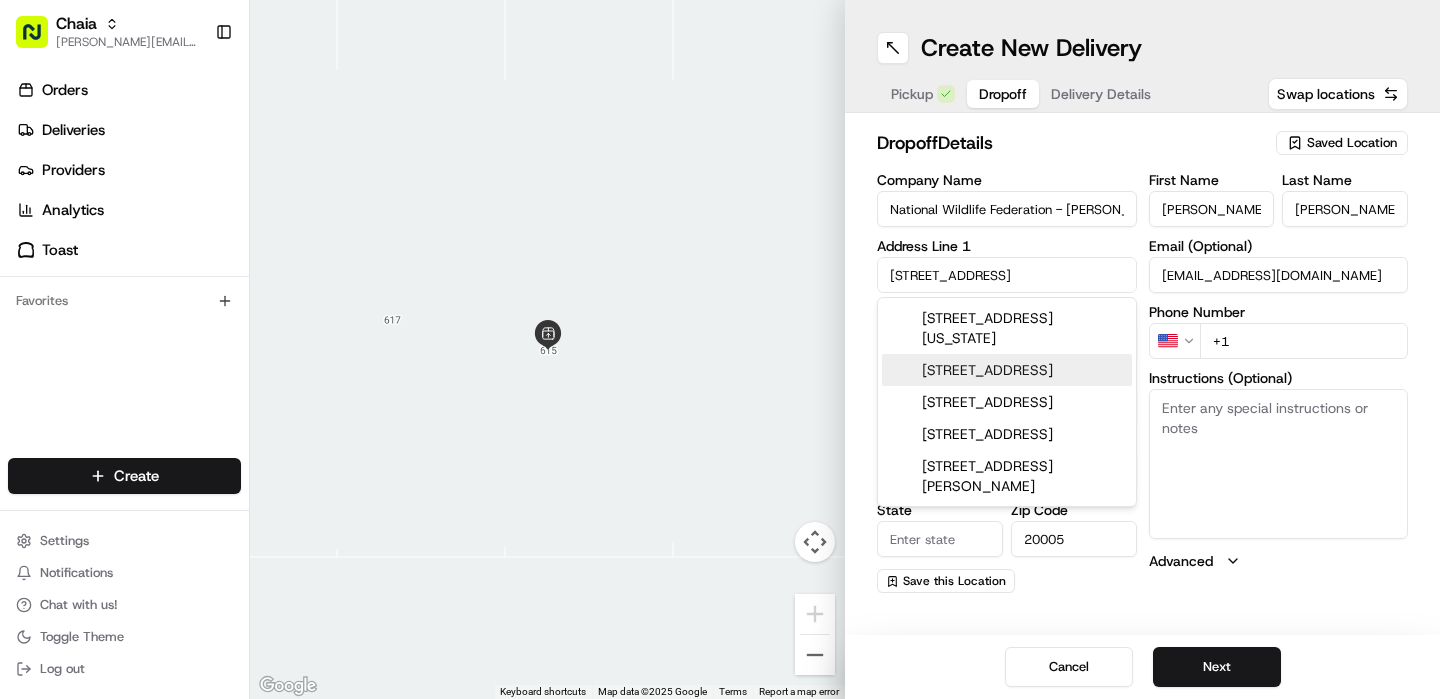 click on "+1" at bounding box center (1304, 341) 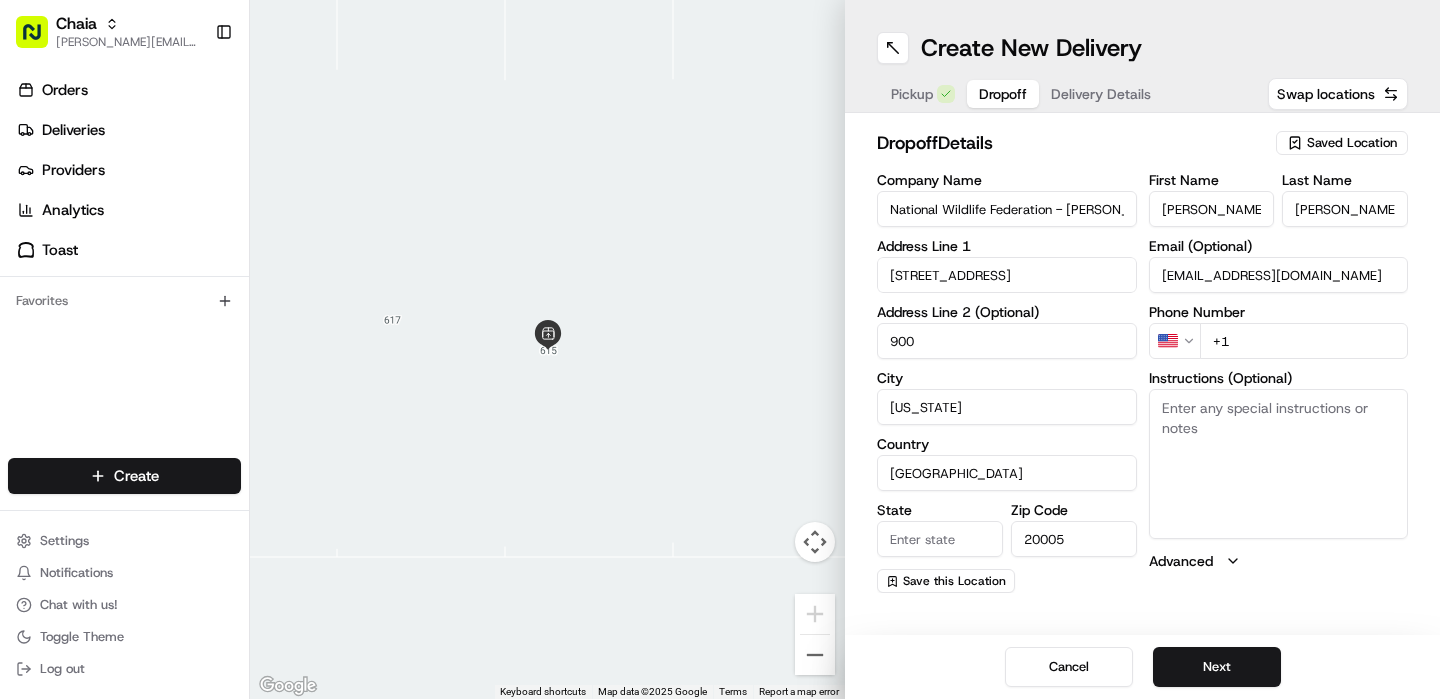 paste on "[PHONE_NUMBER]" 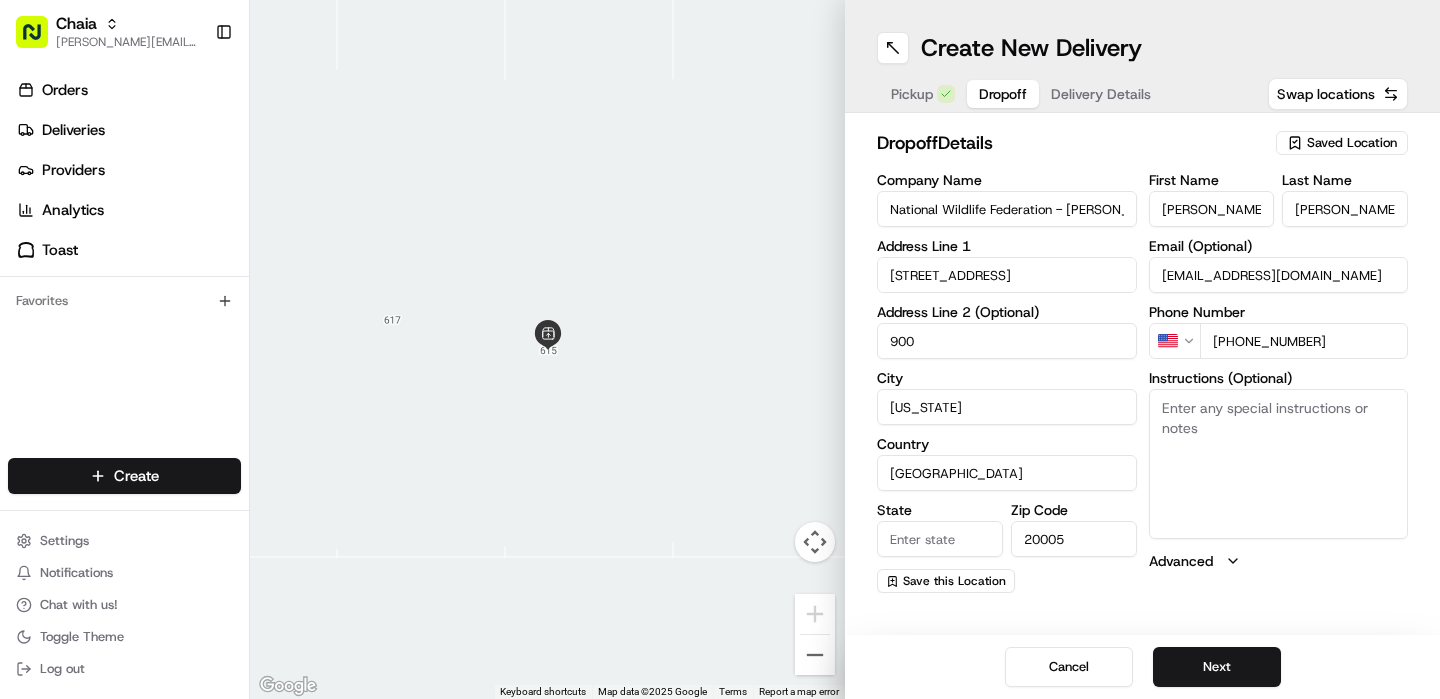type on "[PHONE_NUMBER]" 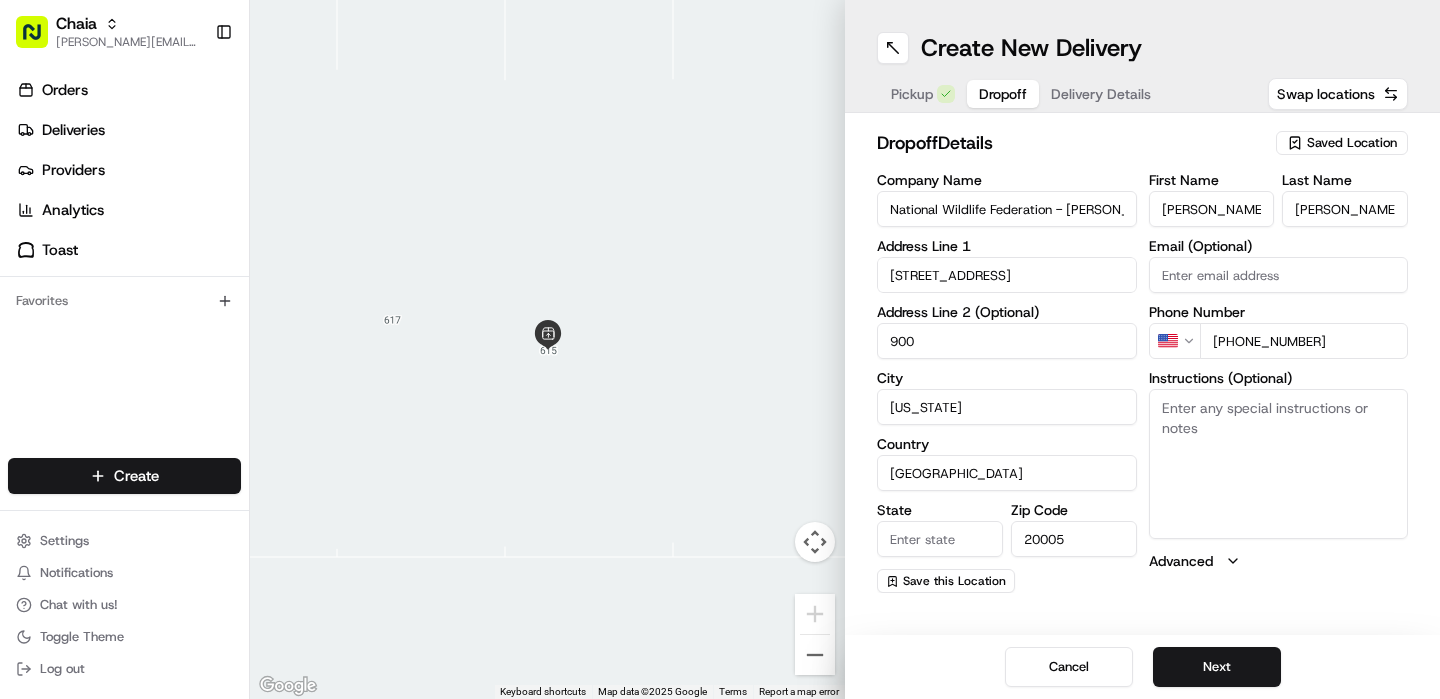 type 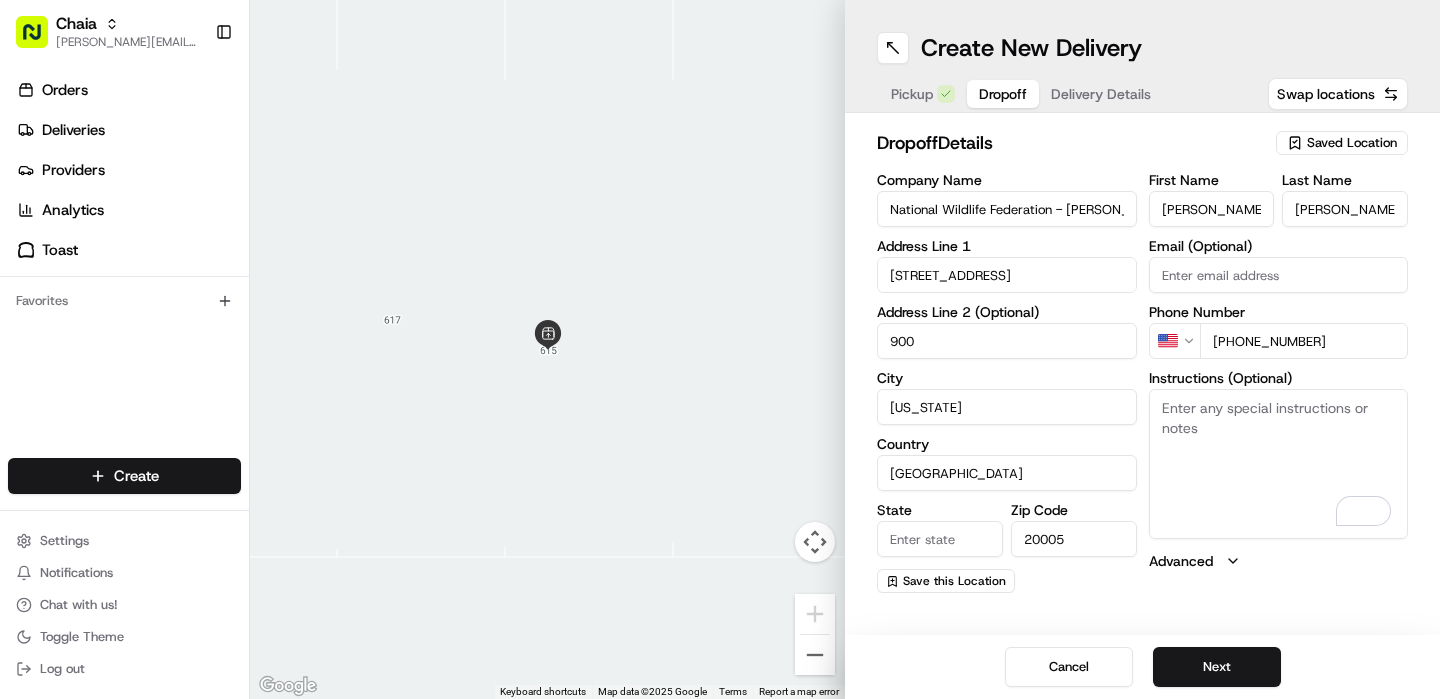 paste on "there is a security officer by the front desk who can let you up to the 9th floor. Our office is Suite 900. Feel free to text me upon arrival." 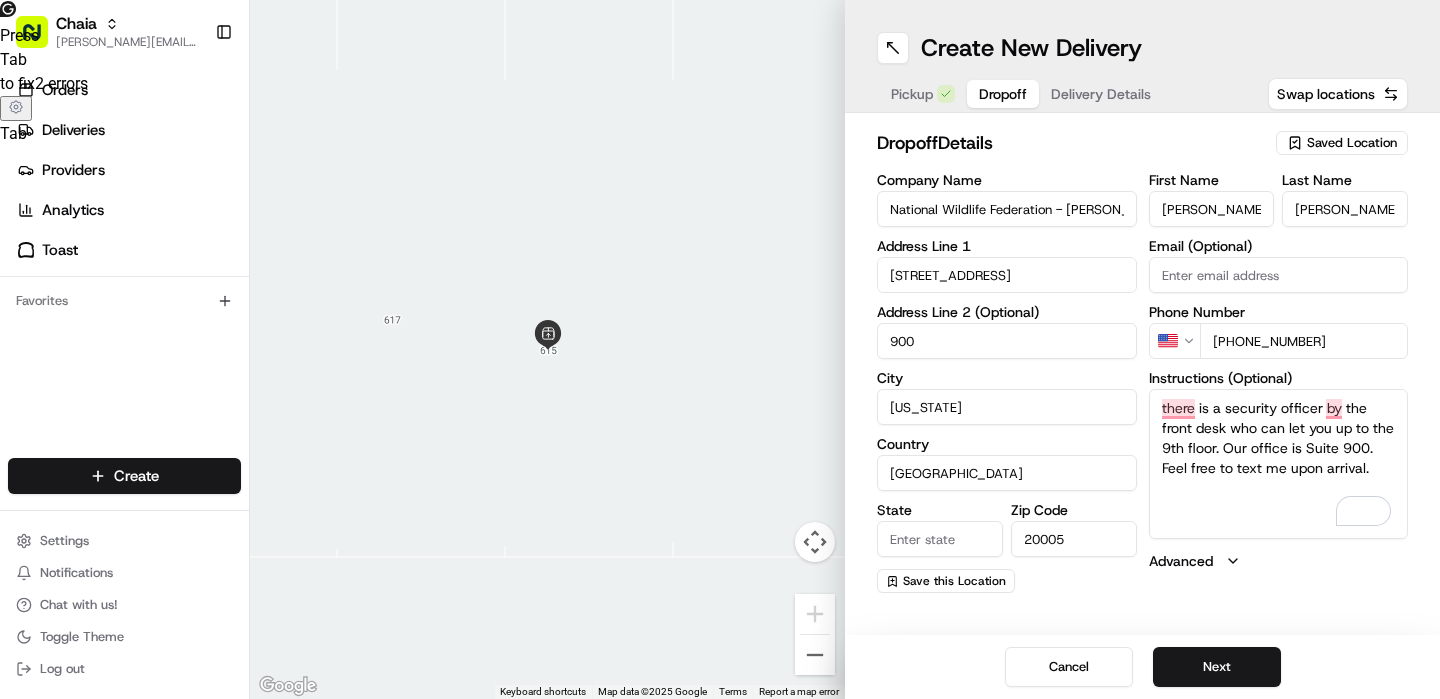 type on "there is a security officer by the front desk who can let you up to the 9th floor. Our office is Suite 900. Feel free to text me upon arrival." 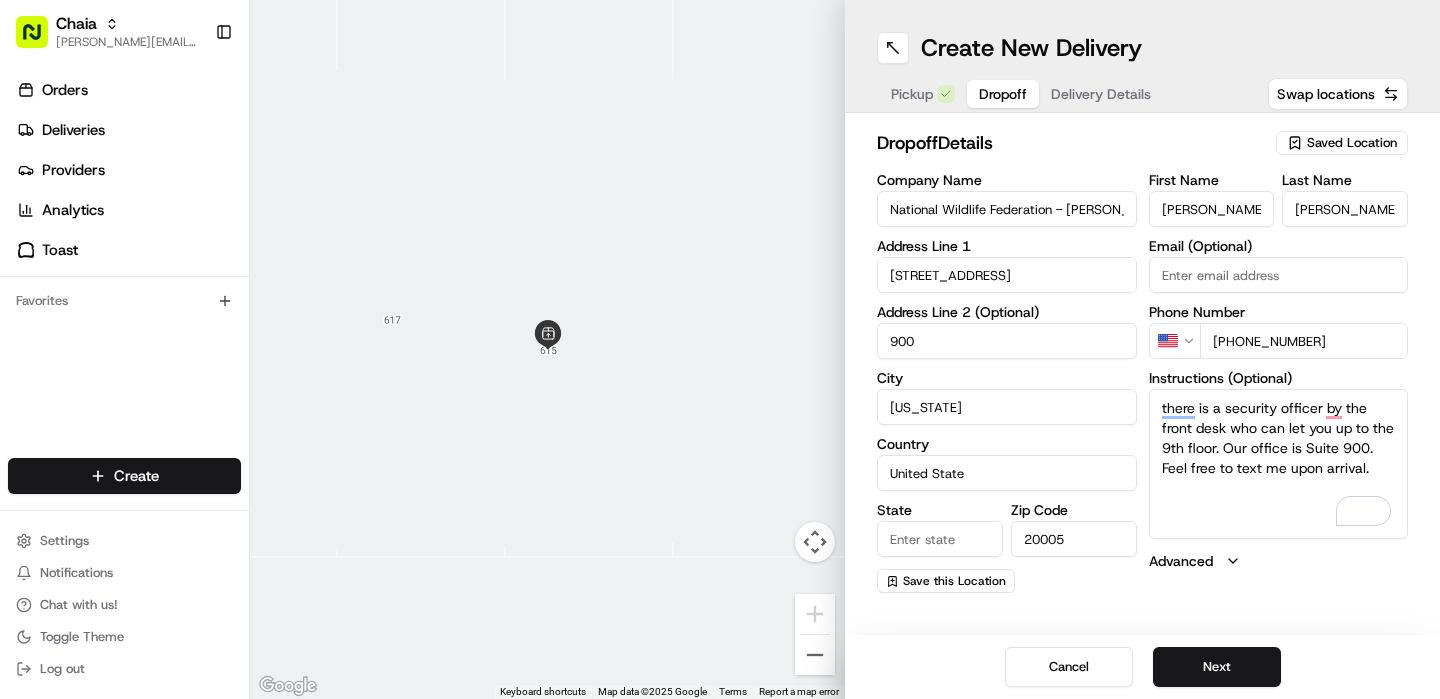 type on "United State" 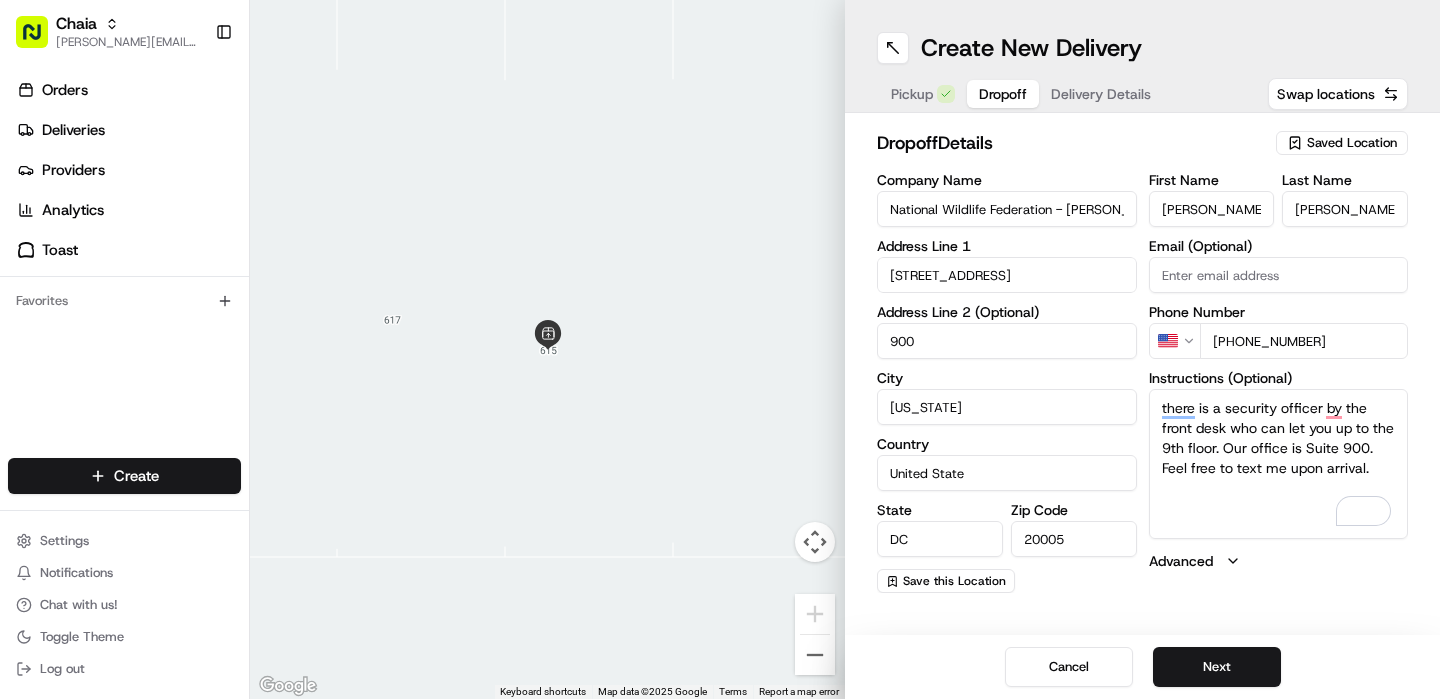 type on "DC" 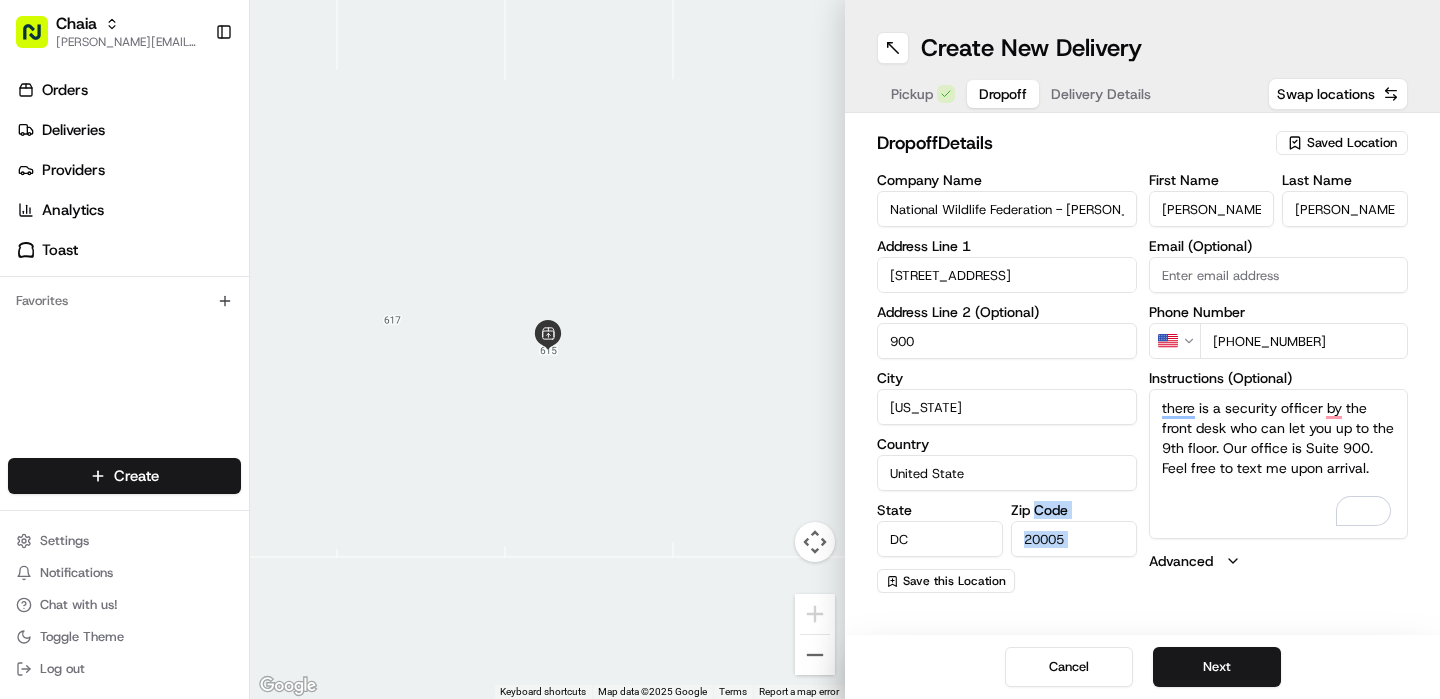 click on "Company Name National Wildlife Federation - [PERSON_NAME] Address Line [GEOGRAPHIC_DATA][STREET_ADDRESS] Address Line 2 (Optional) [STREET_ADDRESS][US_STATE][US_STATE] Save this Location" at bounding box center (1007, 383) 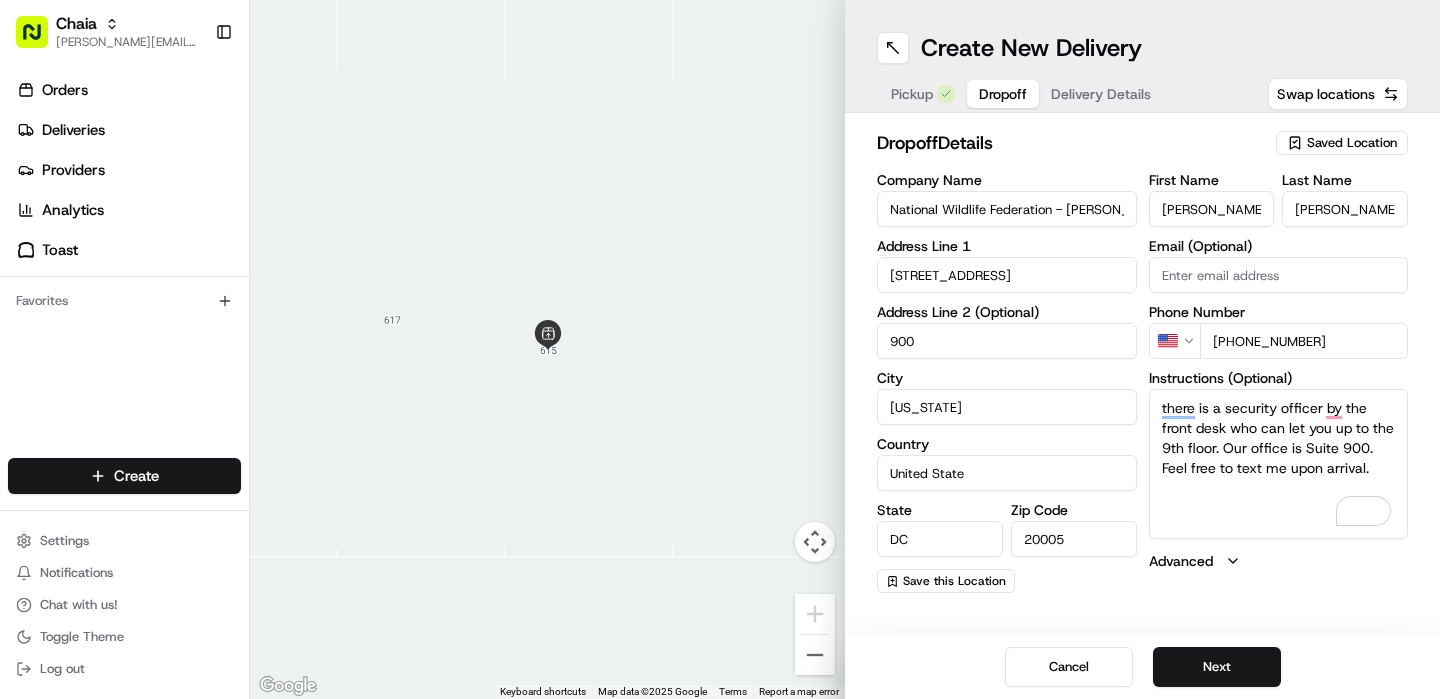 click on "900" at bounding box center [1007, 341] 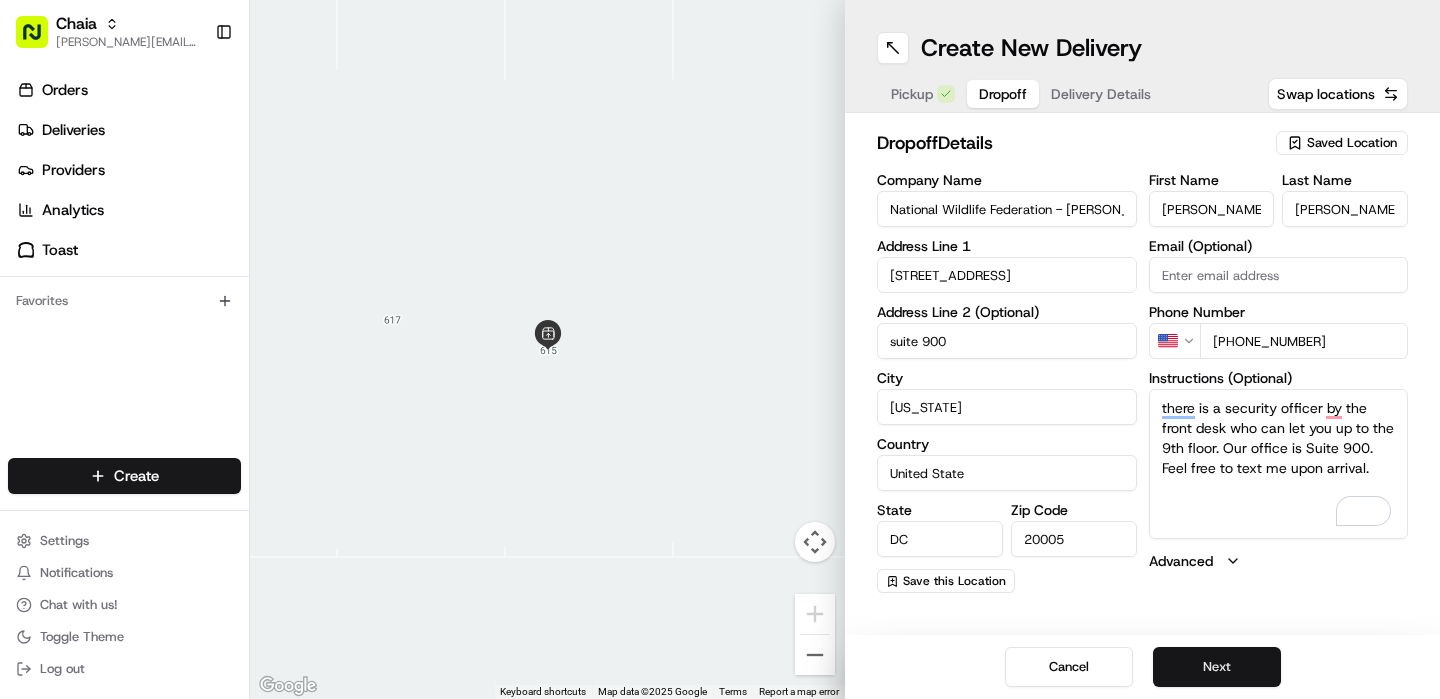 type on "suite 900" 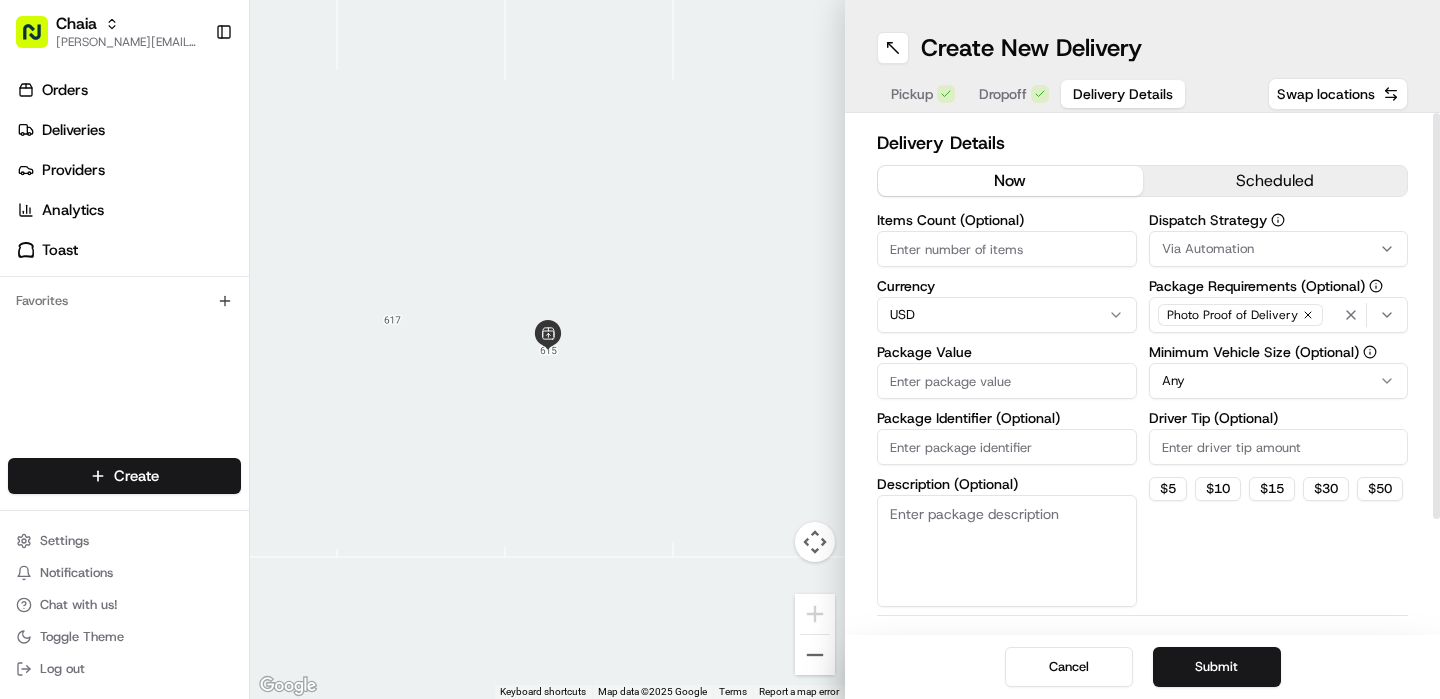 click on "scheduled" at bounding box center (1275, 181) 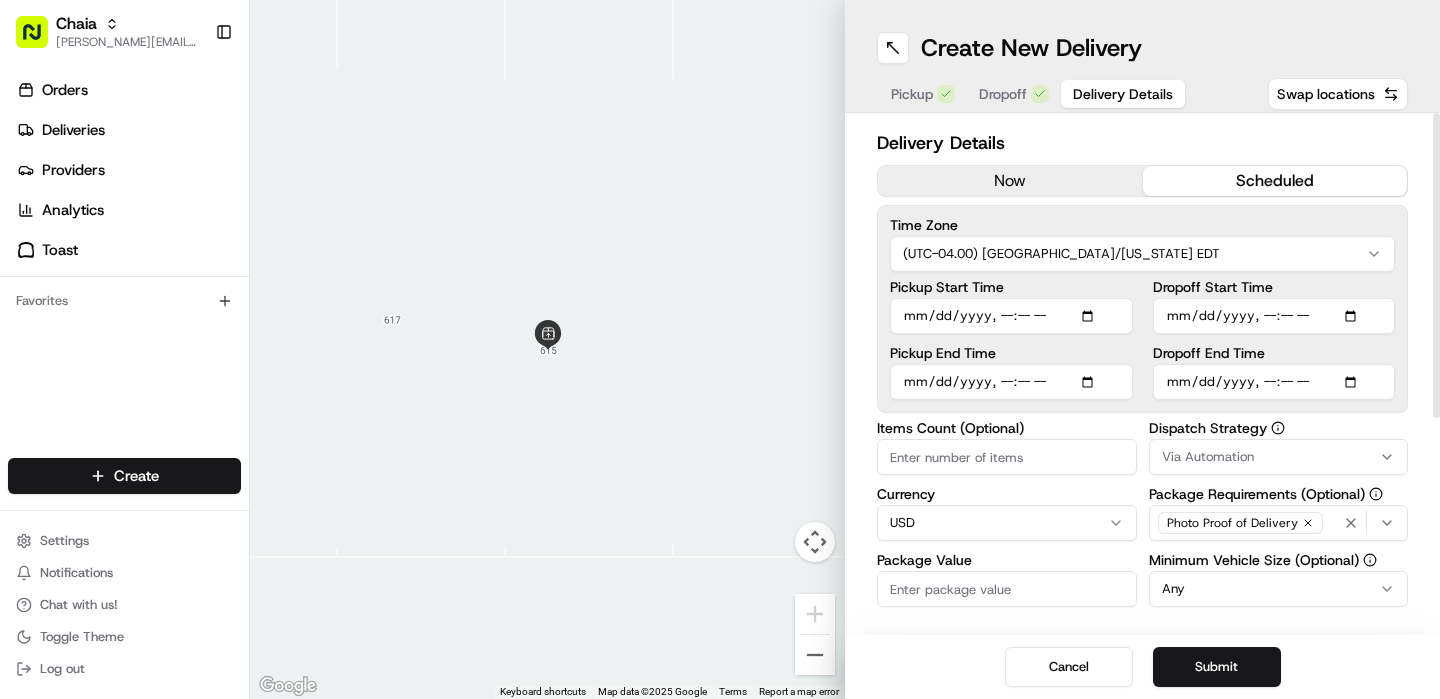 click on "Pickup Start Time" at bounding box center [1011, 316] 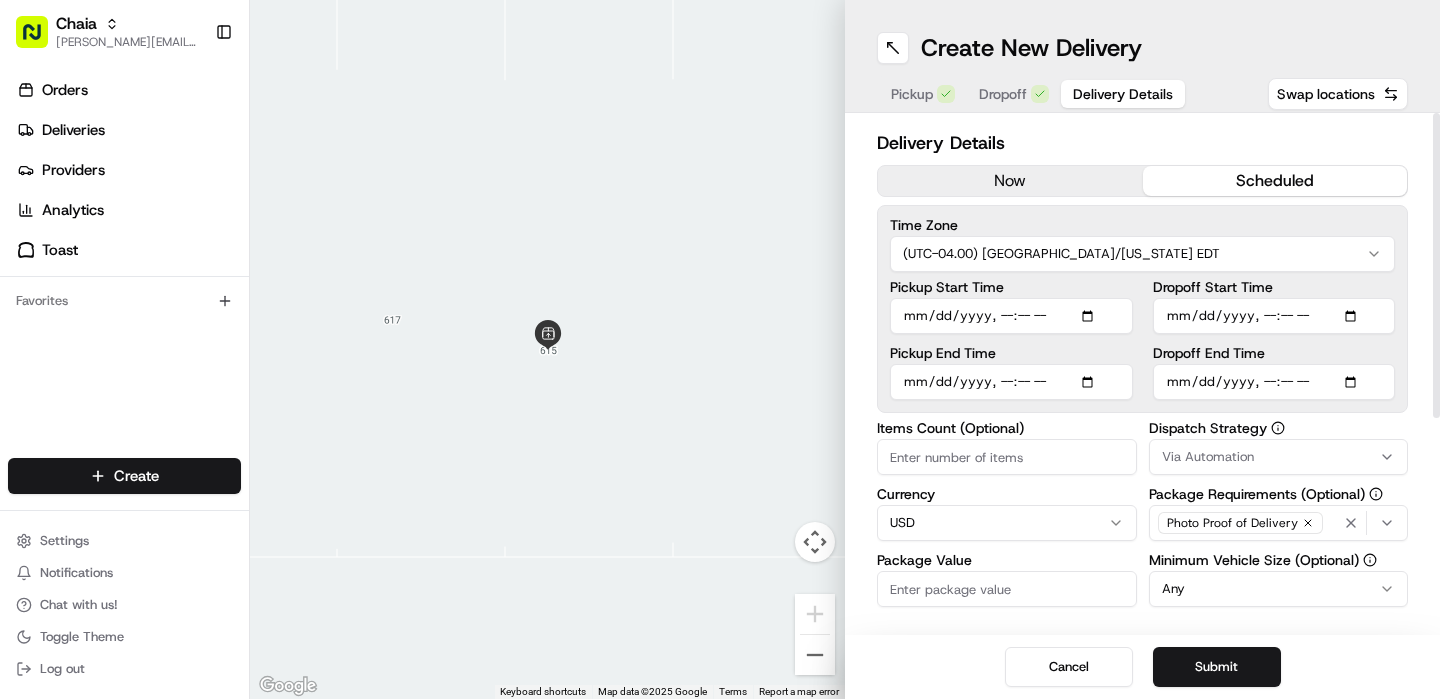 type on "[DATE]T11:20" 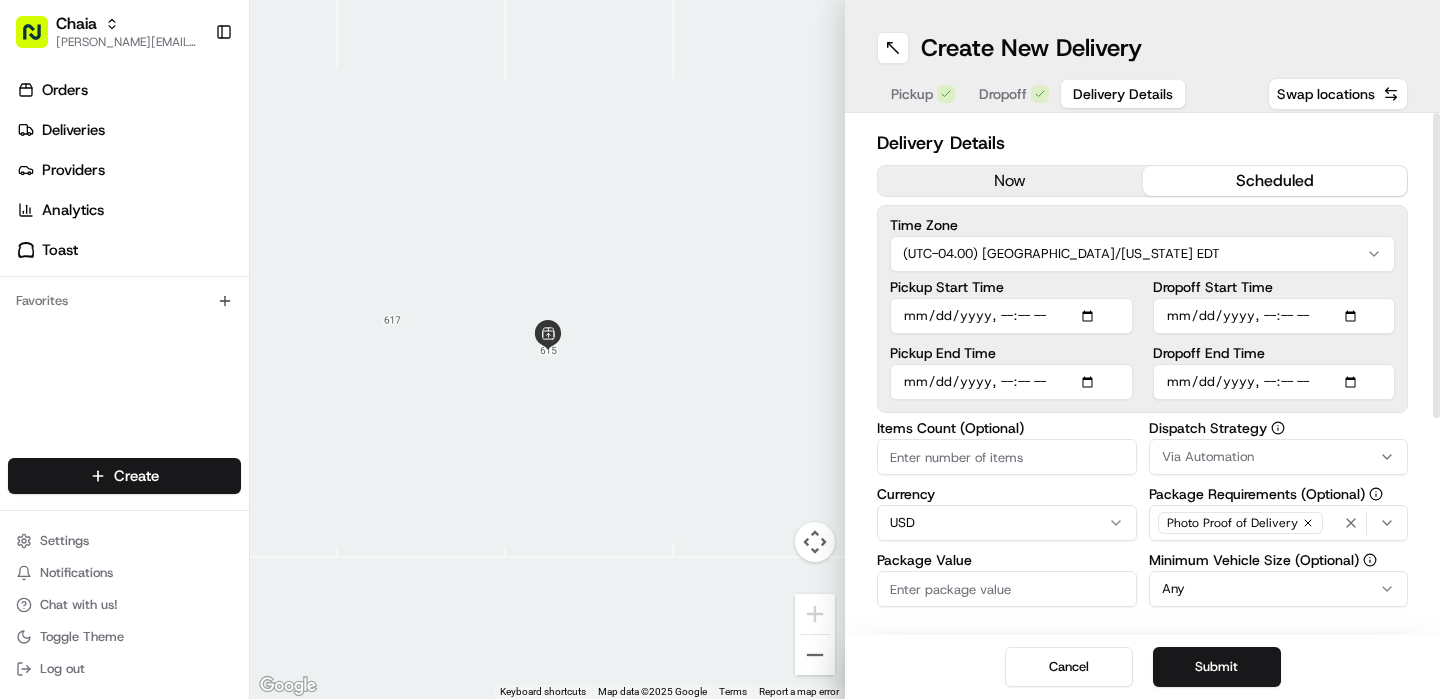click on "Dropoff Start Time" at bounding box center (1274, 316) 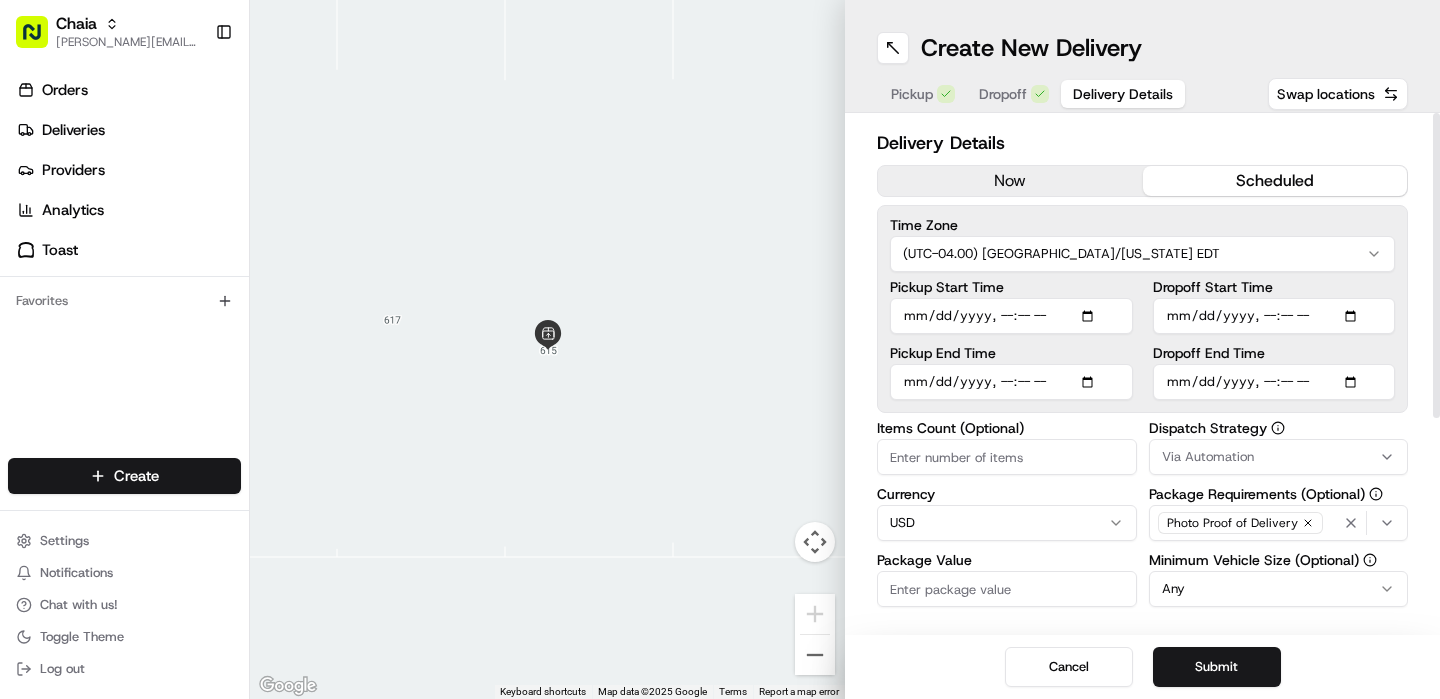 type on "[DATE]T11:30" 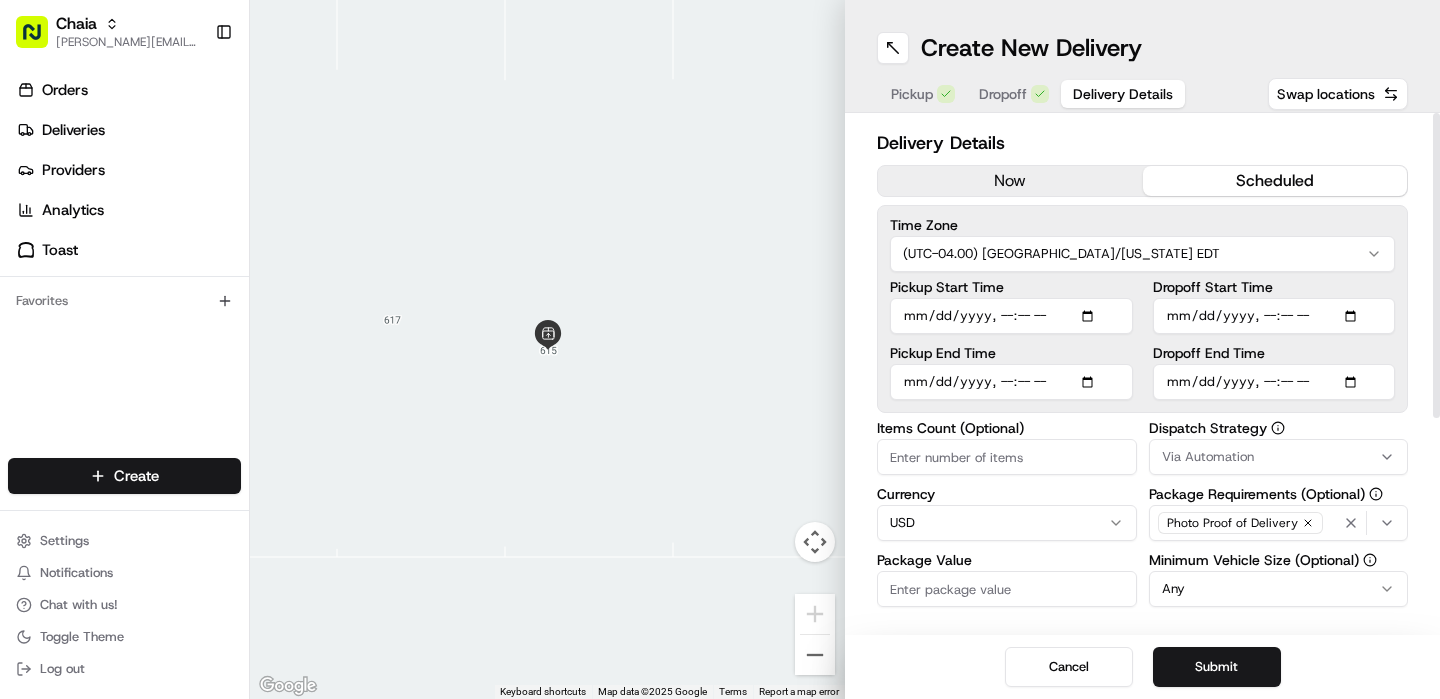 click on "Pickup End Time" at bounding box center [1011, 382] 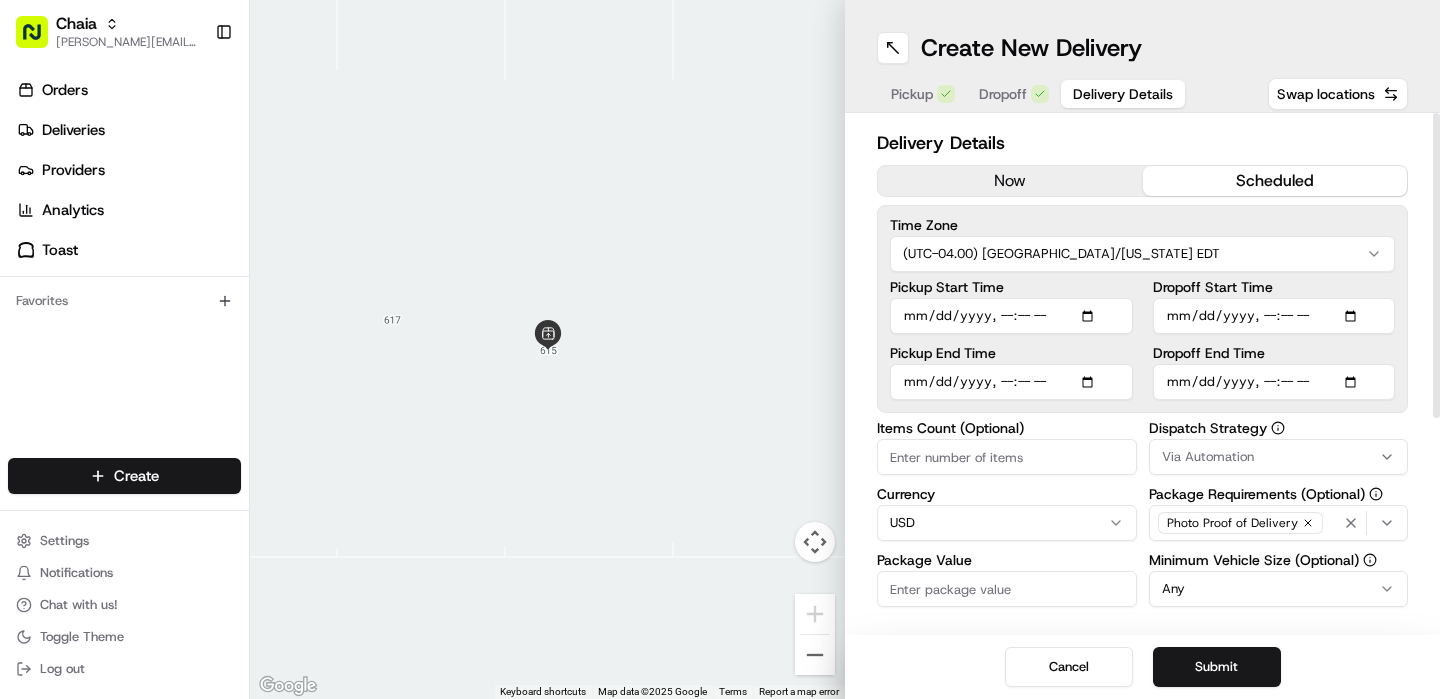 type on "[DATE]T11:30" 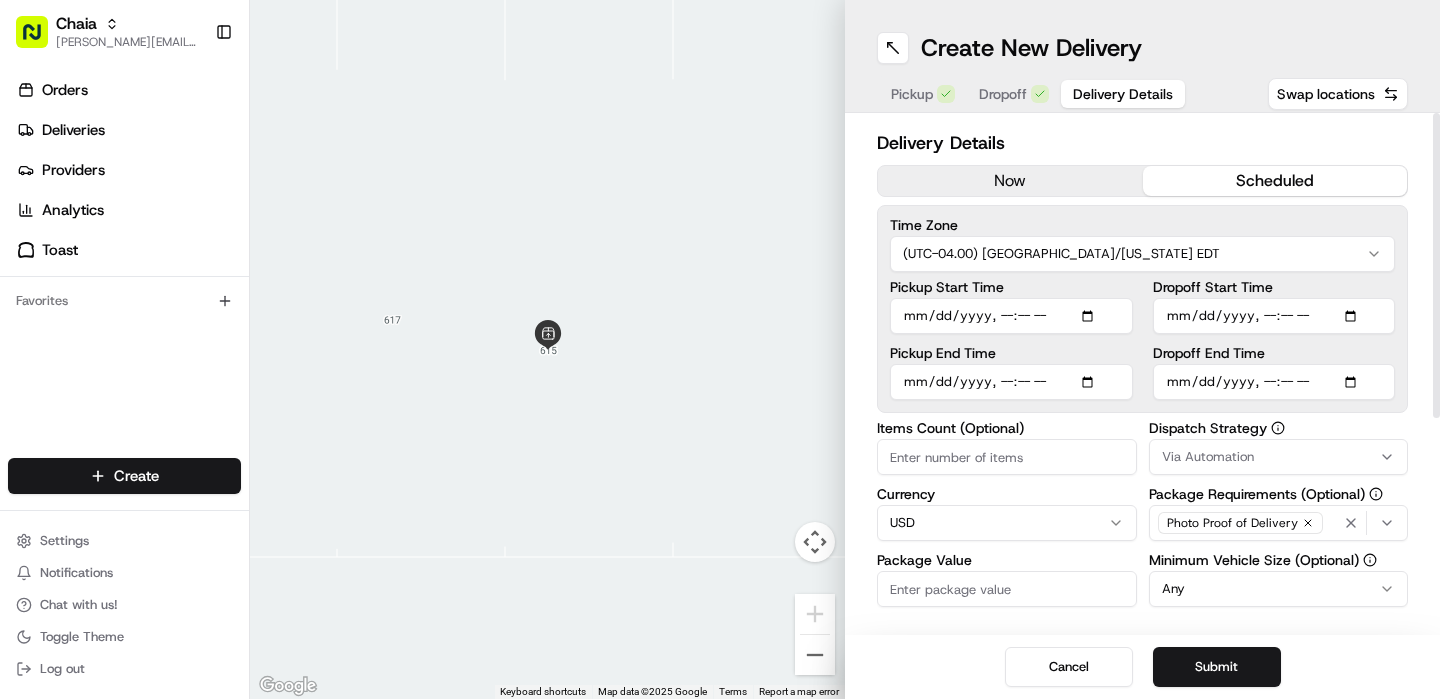 click on "Dropoff End Time" at bounding box center (1274, 382) 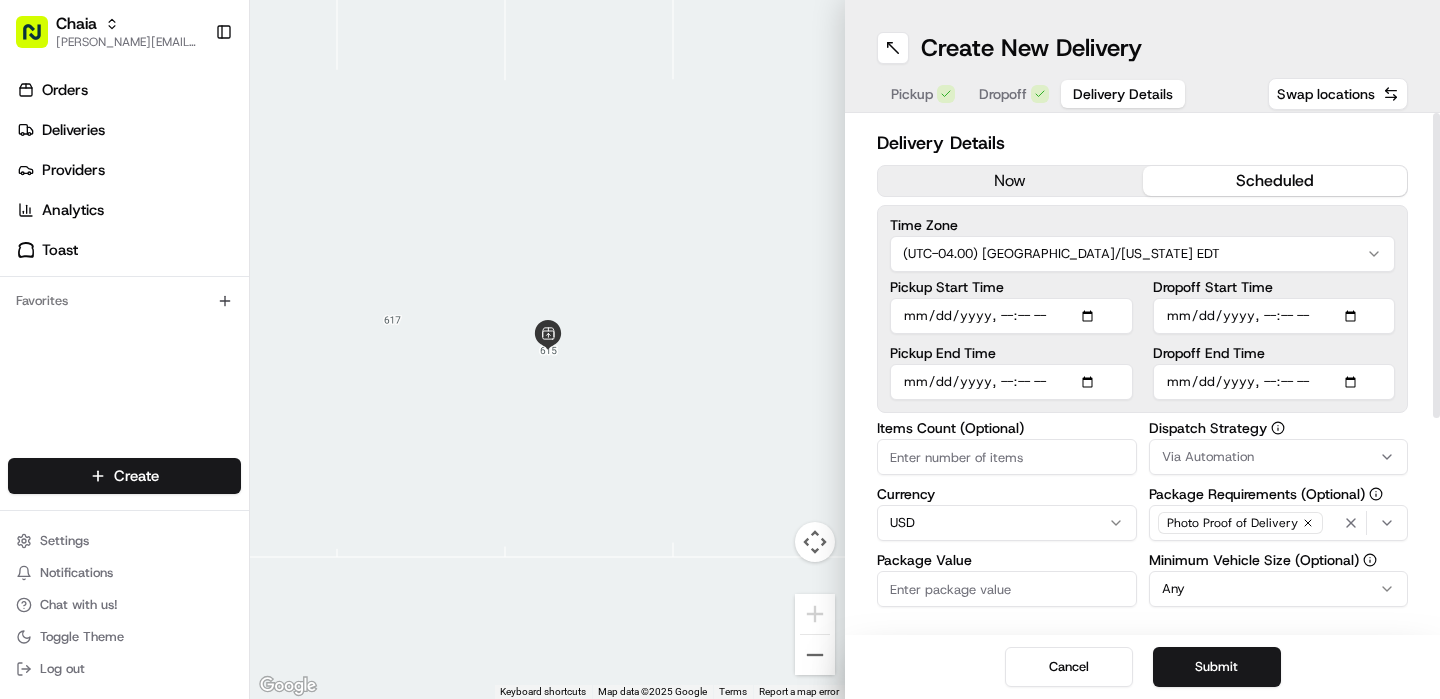 type on "[DATE]T11:45" 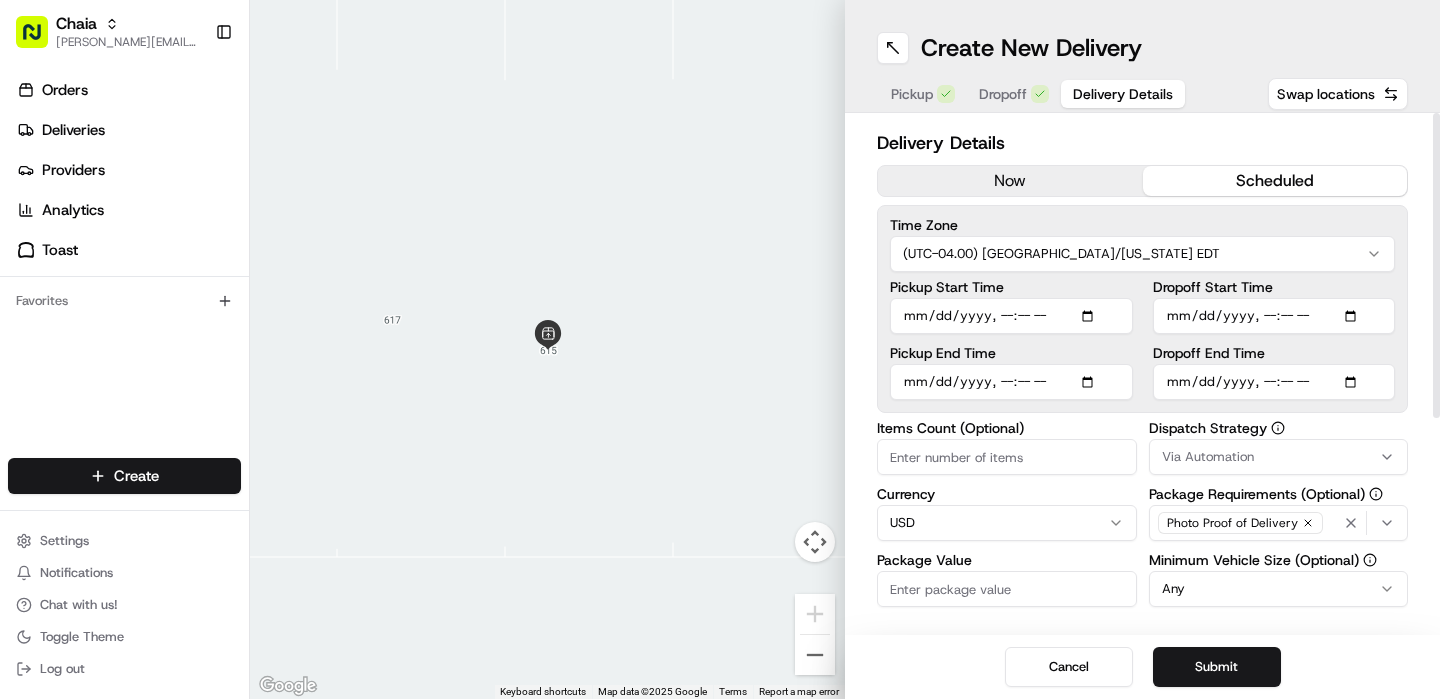click on "Time Zone (UTC-04.00) [GEOGRAPHIC_DATA]/[US_STATE] EDT Pickup Start Time Pickup End Time Dropoff Start Time Dropoff End Time" at bounding box center (1142, 309) 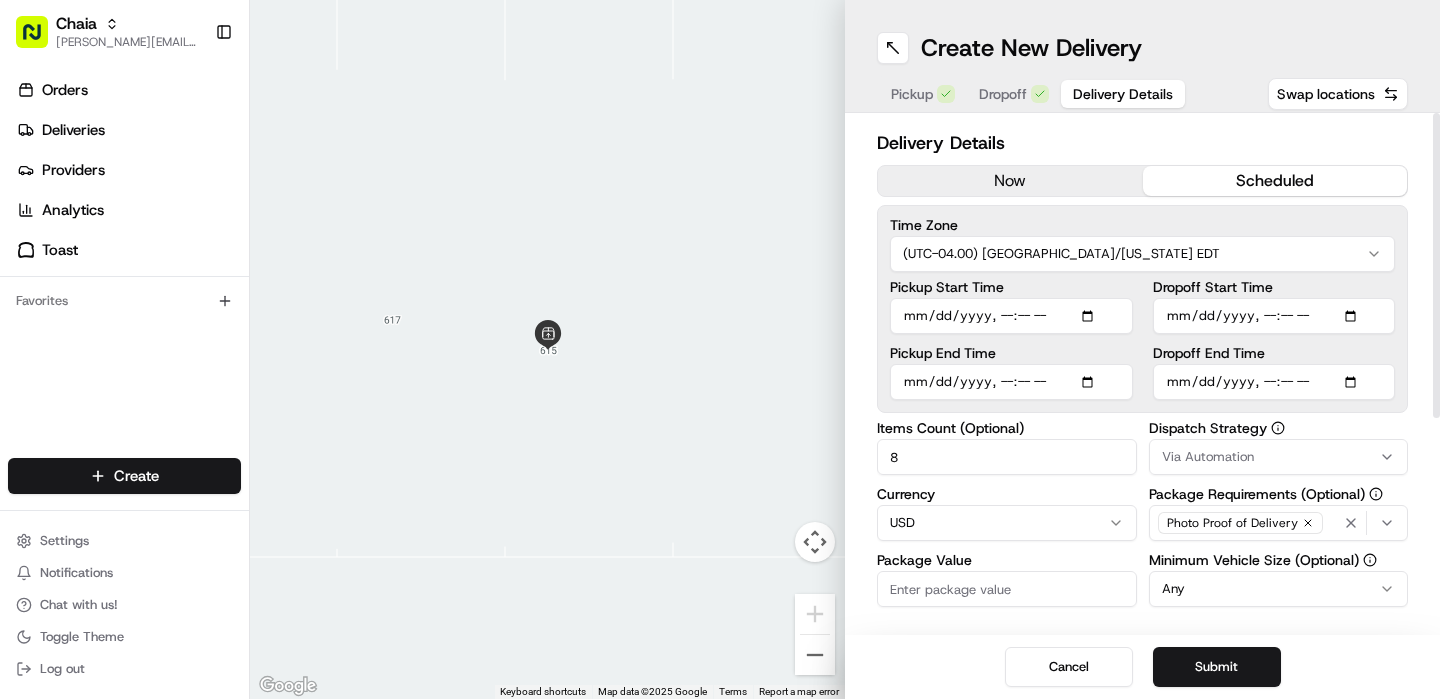 type on "8" 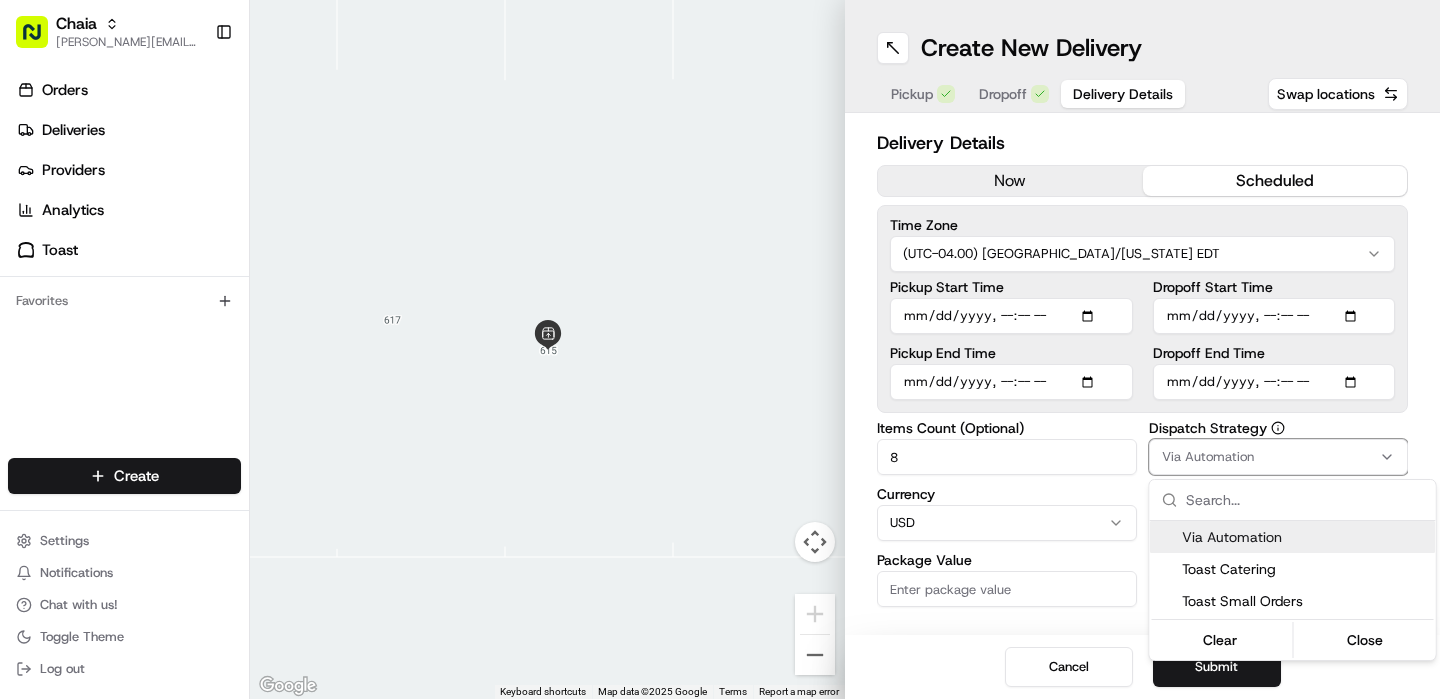 click on "Chaia [EMAIL_ADDRESS][DOMAIN_NAME] Toggle Sidebar Orders Deliveries Providers Analytics Toast Favorites Main Menu Members & Organization Organization Users Roles Preferences Customization Tracking Orchestration Automations Dispatch Strategy Locations Pickup Locations Dropoff Locations Billing Billing Refund Requests Integrations Notification Triggers Webhooks API Keys Request Logs Create Settings Notifications Chat with us! Toggle Theme Log out ← Move left → Move right ↑ Move up ↓ Move down + Zoom in - Zoom out Home Jump left by 75% End Jump right by 75% Page Up Jump up by 75% Page Down Jump down by 75% To navigate, press the arrow keys. Keyboard shortcuts Map Data Map data ©2025 Google Map data ©2025 Google 2 m  Click to toggle between metric and imperial units Terms Report a map error Create New Delivery Pickup Dropoff Delivery Details Swap locations Delivery Details now scheduled Time Zone (UTC-04.00) [GEOGRAPHIC_DATA]/[US_STATE] EDT Pickup Start Time Pickup End Time Dropoff Start Time 8 Currency" at bounding box center [720, 349] 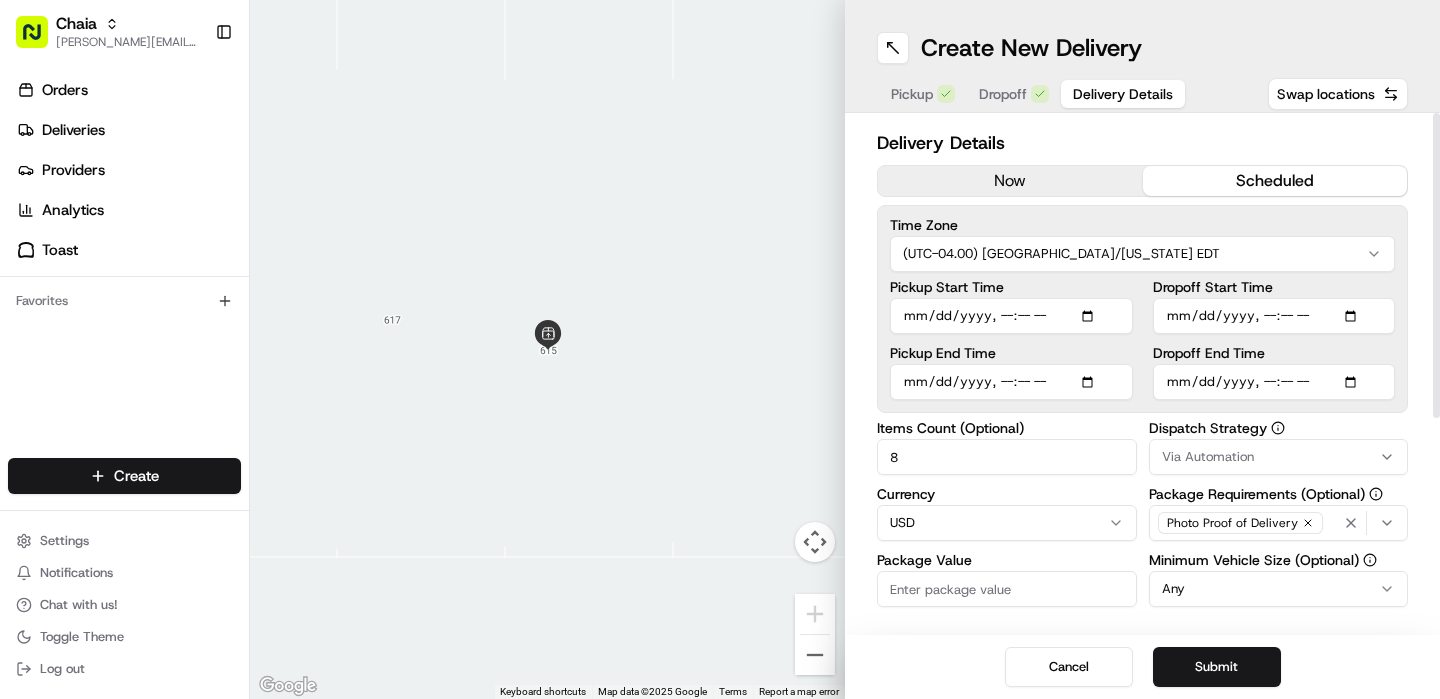 click 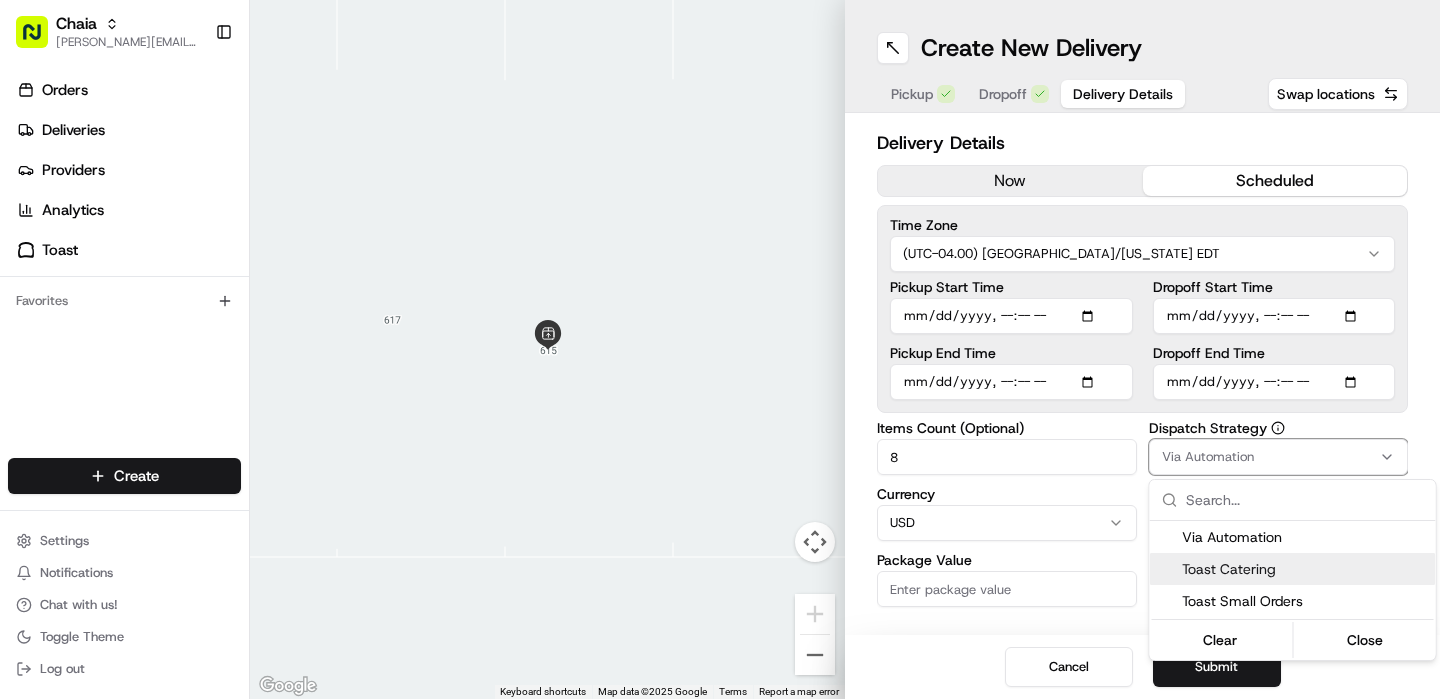 click on "Toast Catering" at bounding box center (1305, 569) 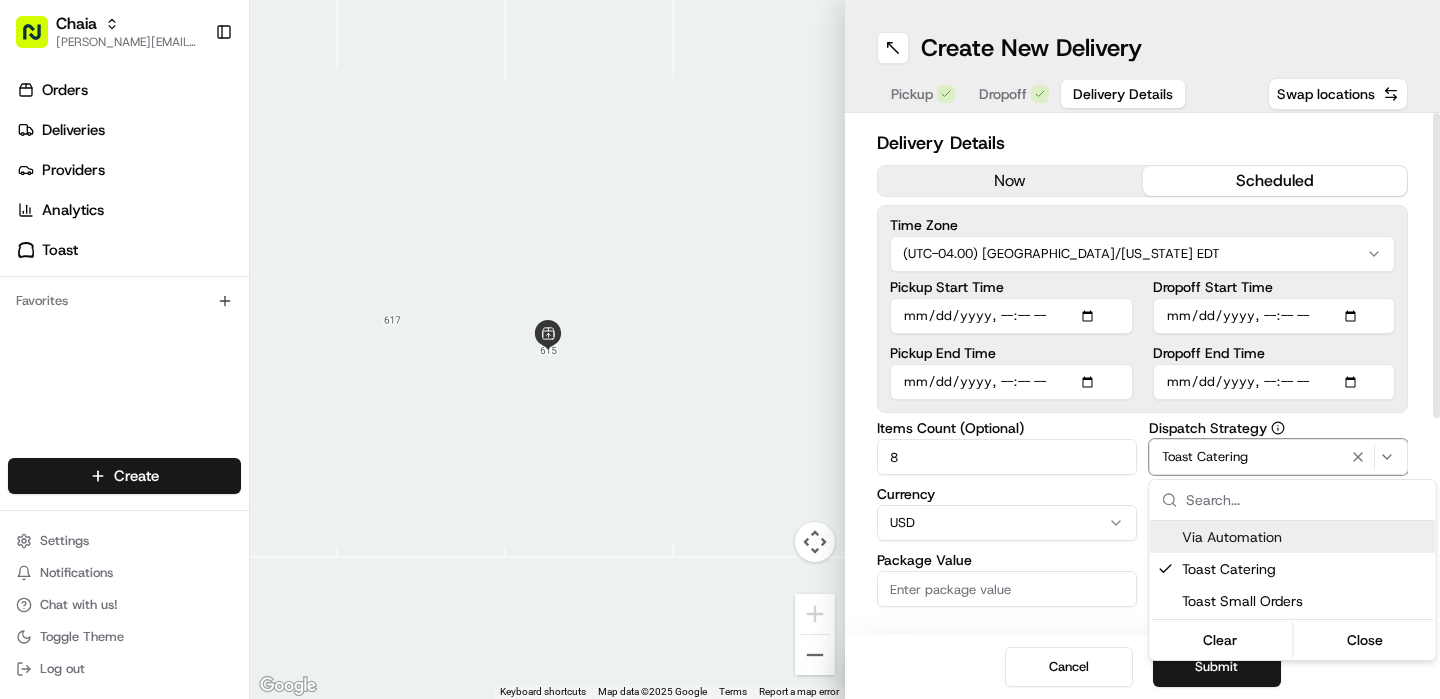 click 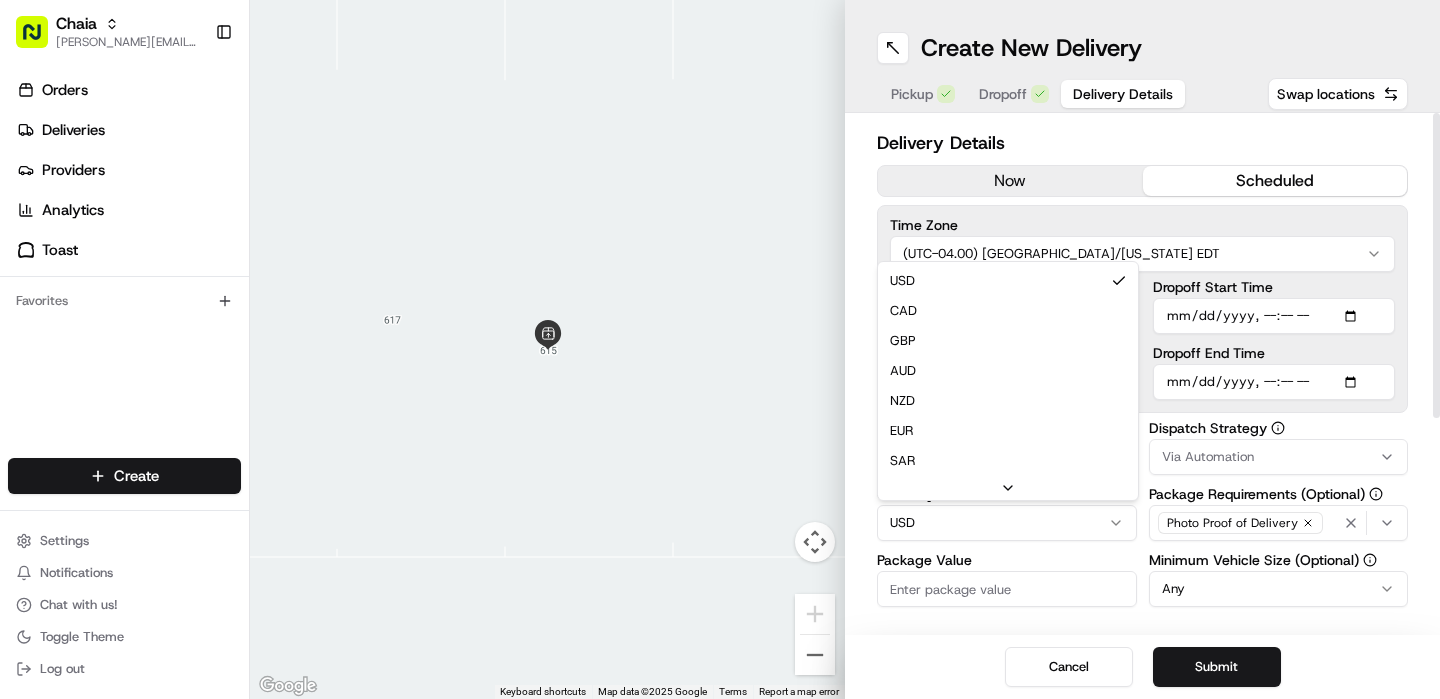 click on "Chaia [EMAIL_ADDRESS][DOMAIN_NAME] Toggle Sidebar Orders Deliveries Providers Analytics Toast Favorites Main Menu Members & Organization Organization Users Roles Preferences Customization Tracking Orchestration Automations Dispatch Strategy Locations Pickup Locations Dropoff Locations Billing Billing Refund Requests Integrations Notification Triggers Webhooks API Keys Request Logs Create Settings Notifications Chat with us! Toggle Theme Log out ← Move left → Move right ↑ Move up ↓ Move down + Zoom in - Zoom out Home Jump left by 75% End Jump right by 75% Page Up Jump up by 75% Page Down Jump down by 75% To navigate, press the arrow keys. Keyboard shortcuts Map Data Map data ©2025 Google Map data ©2025 Google 2 m  Click to toggle between metric and imperial units Terms Report a map error Create New Delivery Pickup Dropoff Delivery Details Swap locations Delivery Details now scheduled Time Zone (UTC-04.00) [GEOGRAPHIC_DATA]/[US_STATE] EDT Pickup Start Time Pickup End Time Dropoff Start Time 8 Currency" at bounding box center [720, 349] 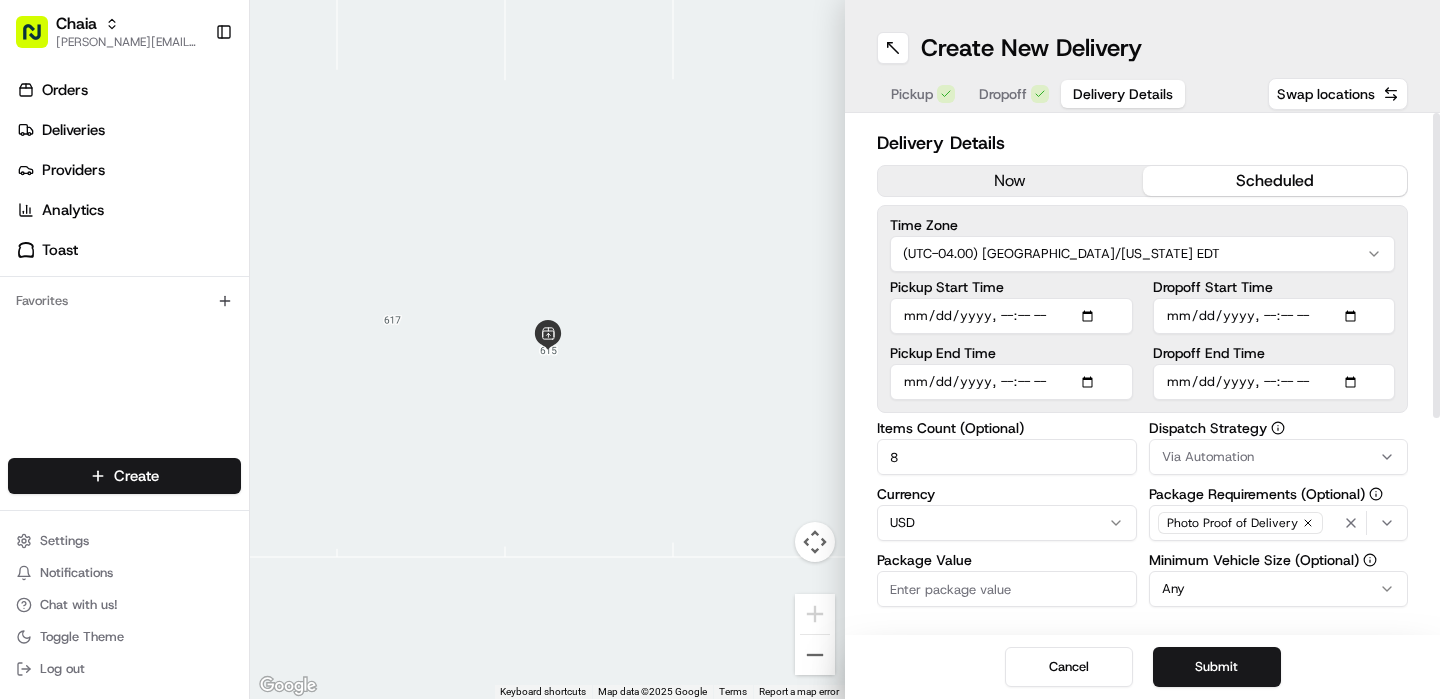 click on "Package Value" at bounding box center [1007, 589] 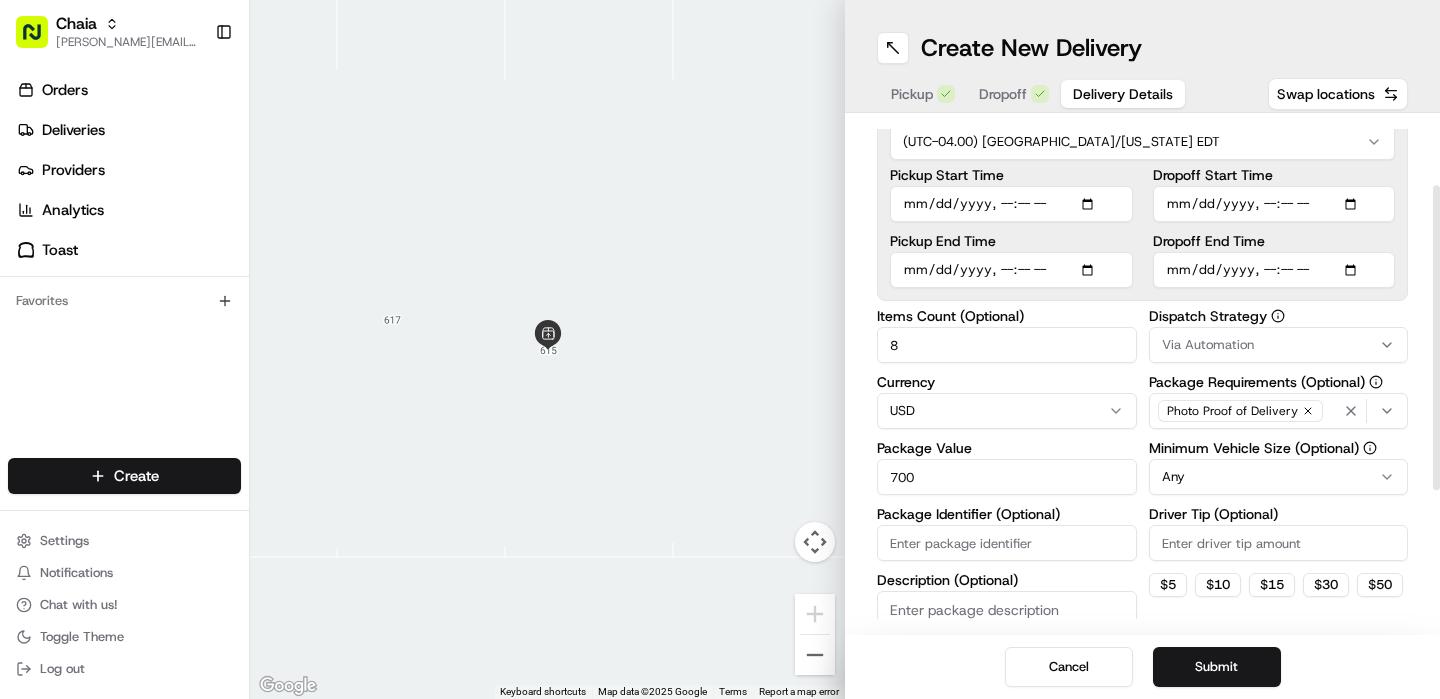 scroll, scrollTop: 116, scrollLeft: 0, axis: vertical 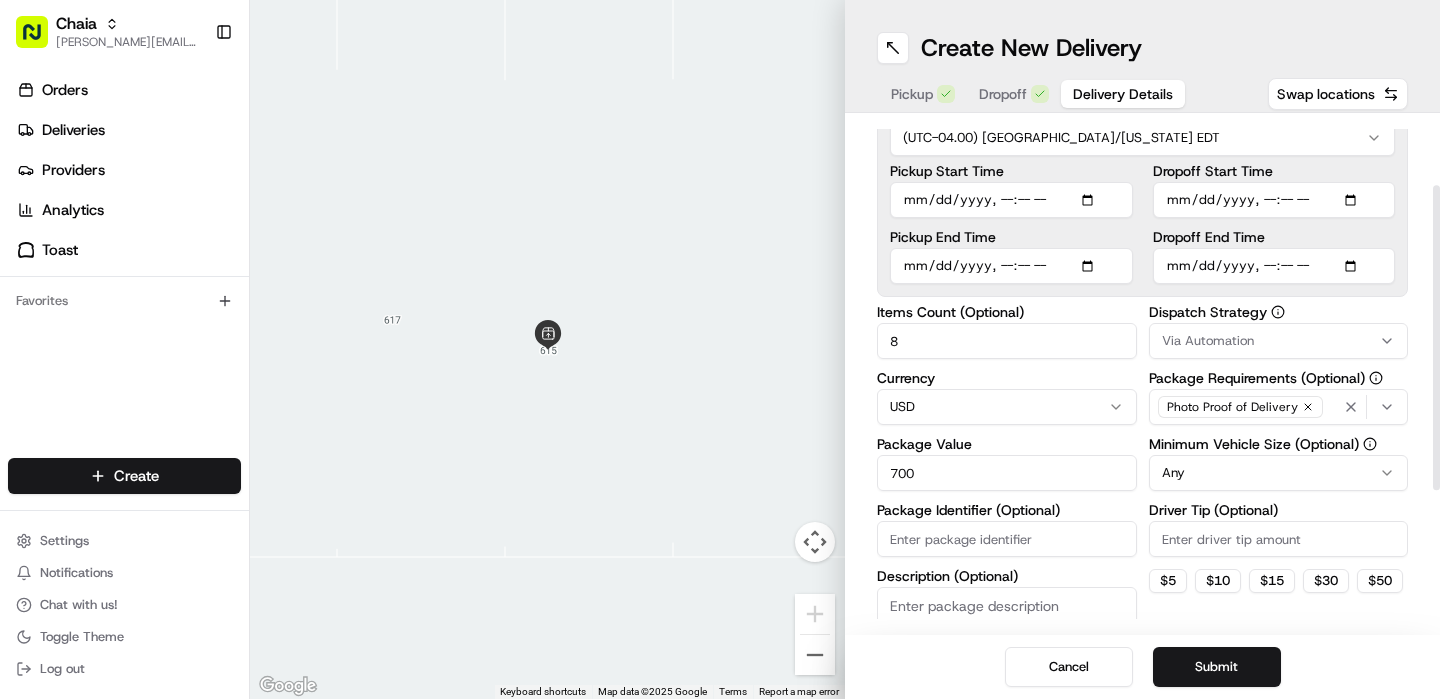 type on "700" 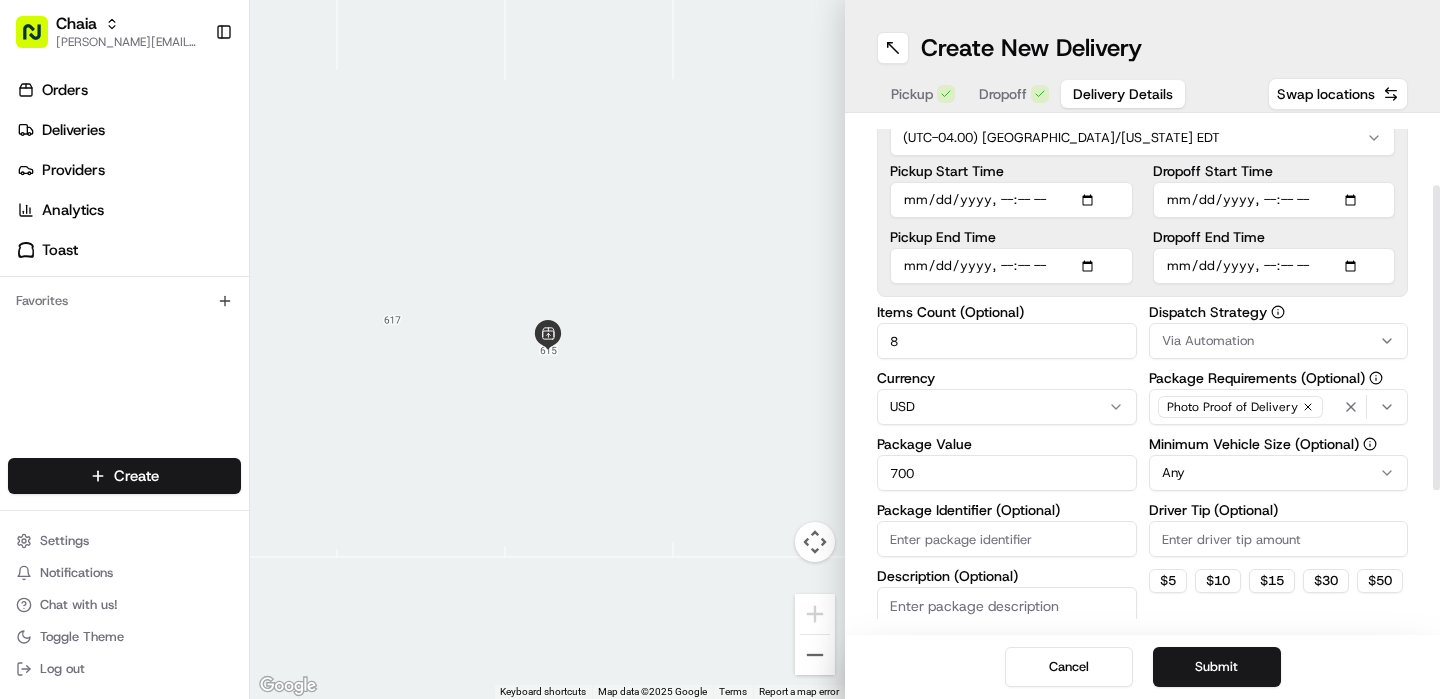 click on "Chaia [EMAIL_ADDRESS][DOMAIN_NAME] Toggle Sidebar Orders Deliveries Providers Analytics Toast Favorites Main Menu Members & Organization Organization Users Roles Preferences Customization Tracking Orchestration Automations Dispatch Strategy Locations Pickup Locations Dropoff Locations Billing Billing Refund Requests Integrations Notification Triggers Webhooks API Keys Request Logs Create Settings Notifications Chat with us! Toggle Theme Log out ← Move left → Move right ↑ Move up ↓ Move down + Zoom in - Zoom out Home Jump left by 75% End Jump right by 75% Page Up Jump up by 75% Page Down Jump down by 75% To navigate, press the arrow keys. Keyboard shortcuts Map Data Map data ©2025 Google Map data ©2025 Google 2 m  Click to toggle between metric and imperial units Terms Report a map error Create New Delivery Pickup Dropoff Delivery Details Swap locations Delivery Details now scheduled Time Zone (UTC-04.00) [GEOGRAPHIC_DATA]/[US_STATE] EDT Pickup Start Time Pickup End Time Dropoff Start Time 8 Currency" at bounding box center [720, 349] 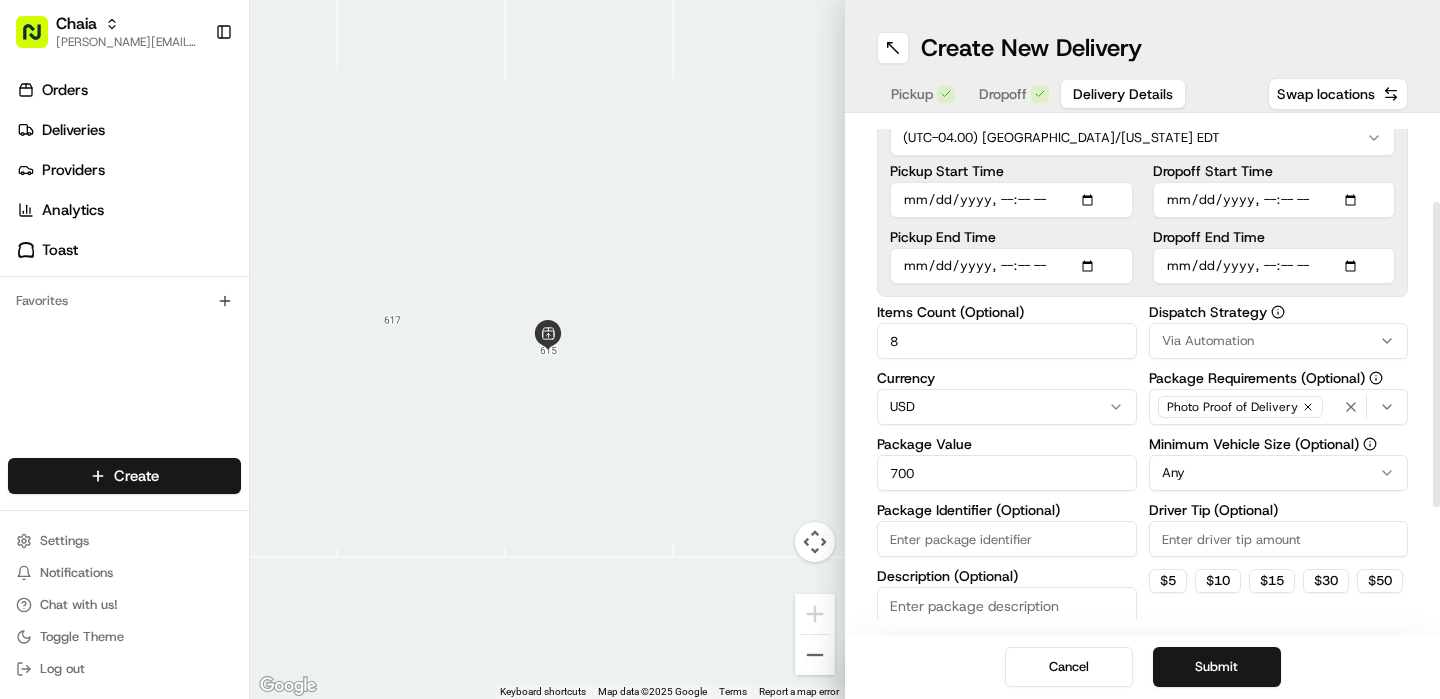 scroll, scrollTop: 179, scrollLeft: 0, axis: vertical 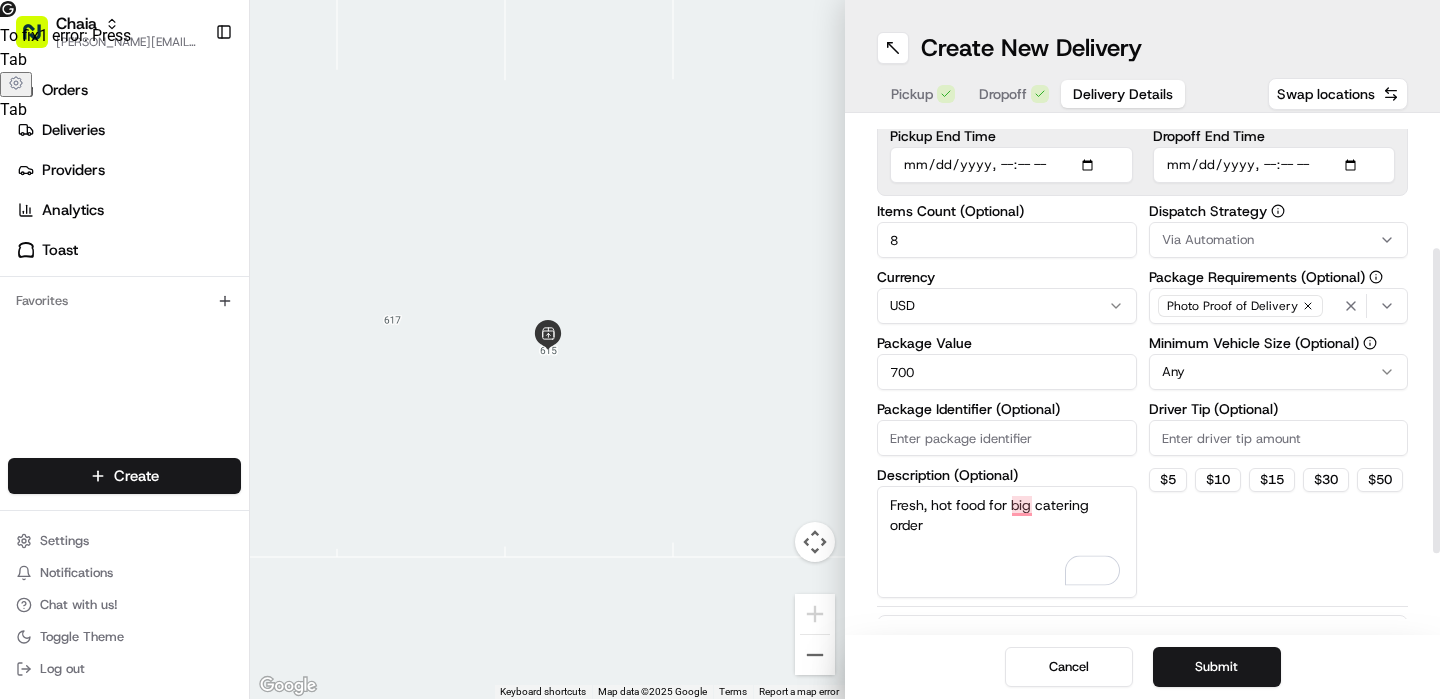 type on "Fresh, hot food for big catering order" 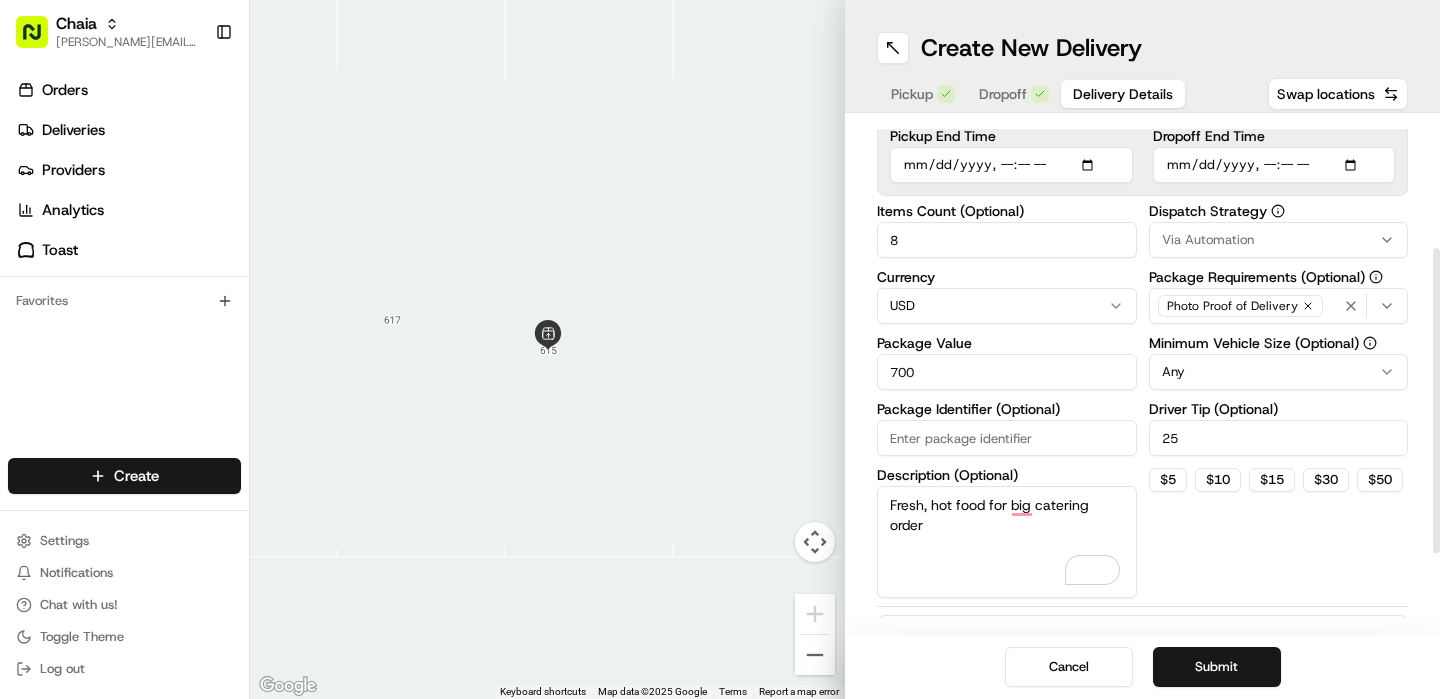 type on "25" 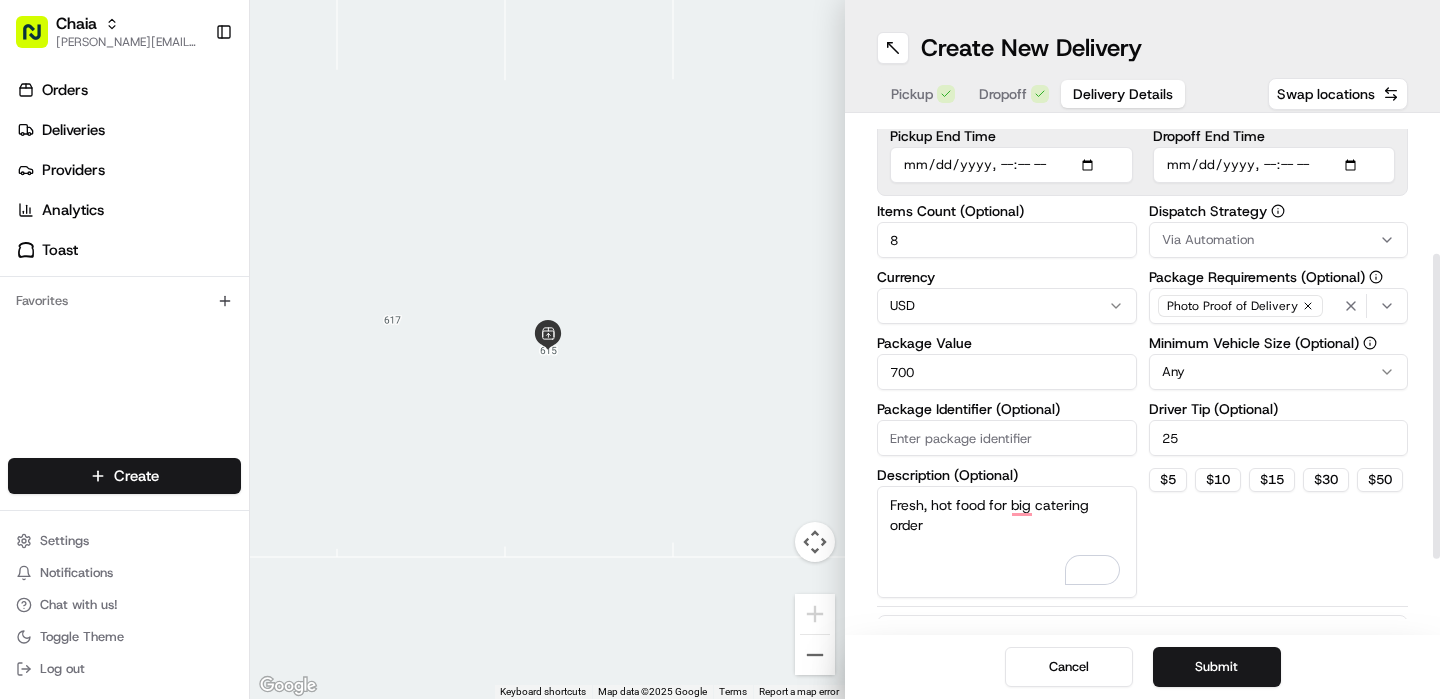 scroll, scrollTop: 316, scrollLeft: 0, axis: vertical 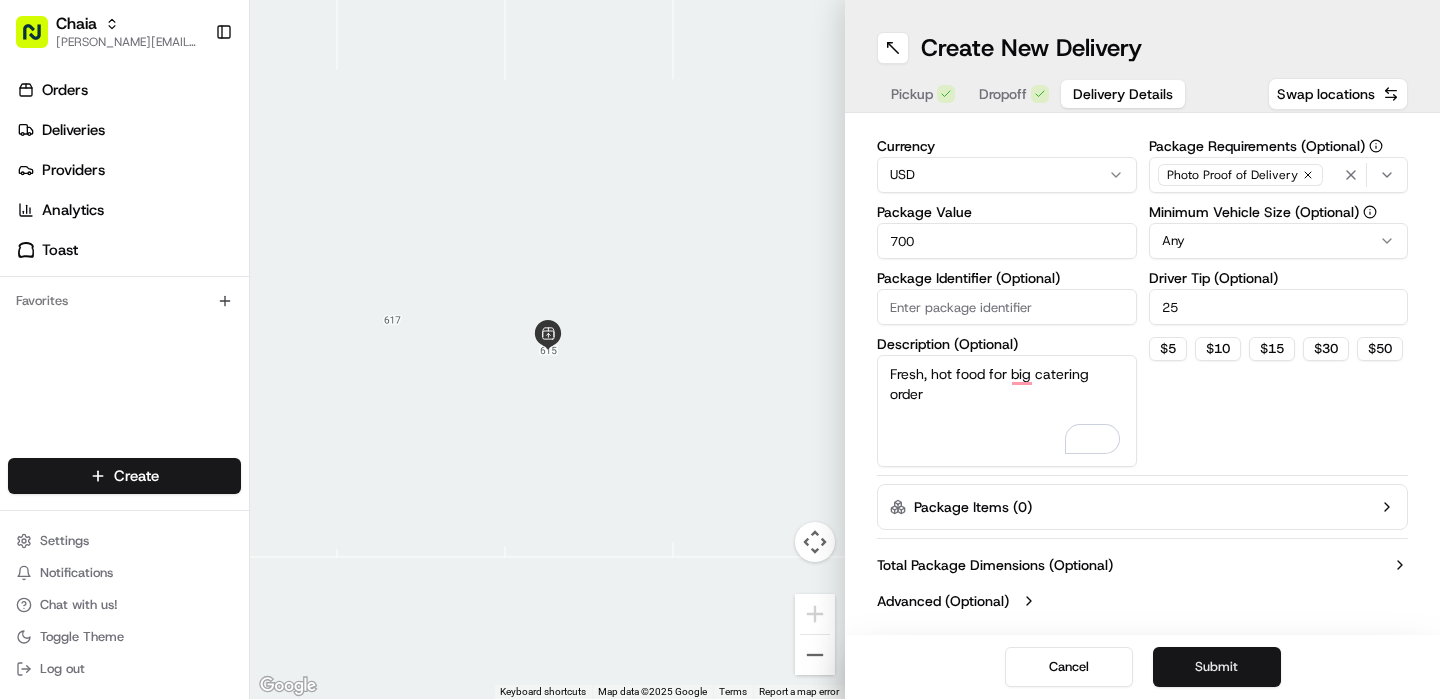 click on "Submit" at bounding box center [1217, 667] 